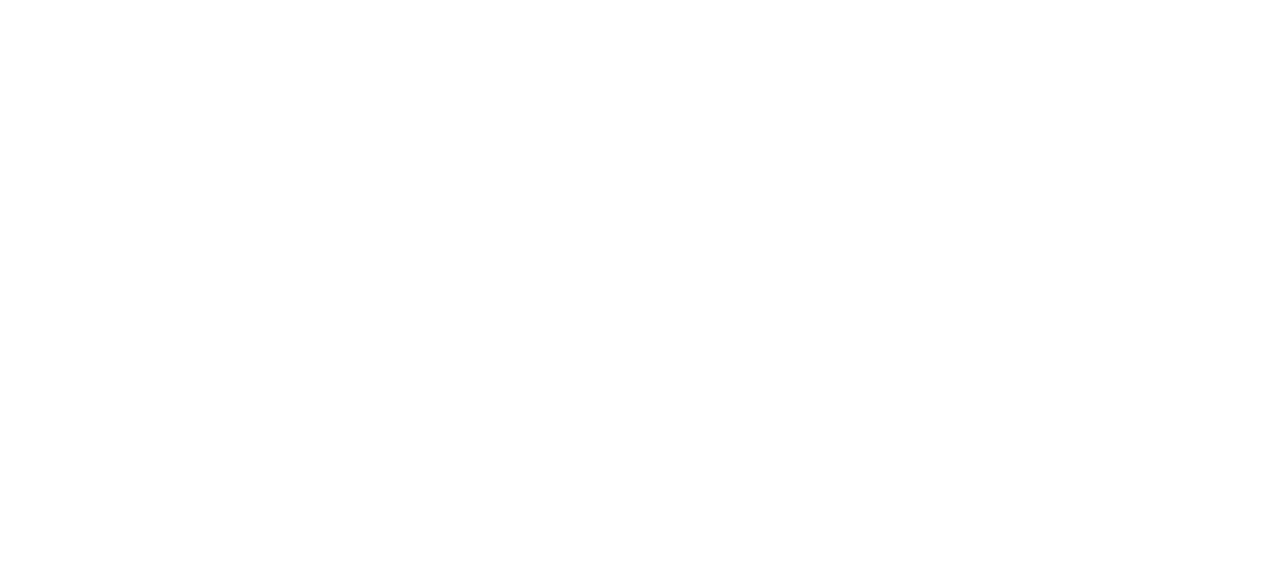 scroll, scrollTop: 0, scrollLeft: 0, axis: both 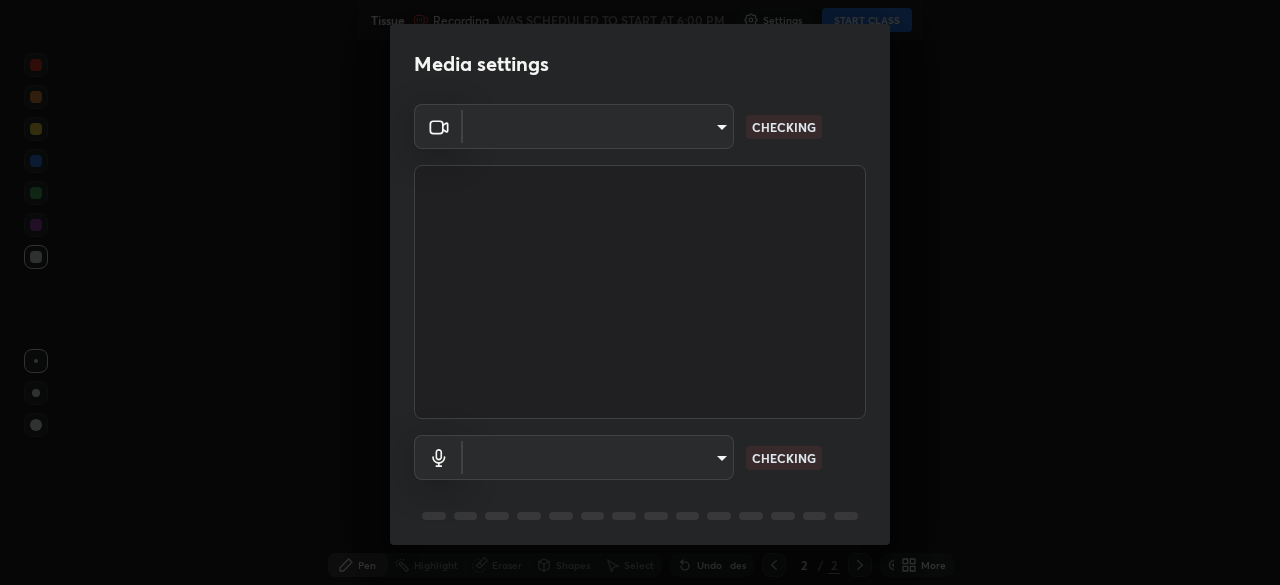 type on "[HASH]" 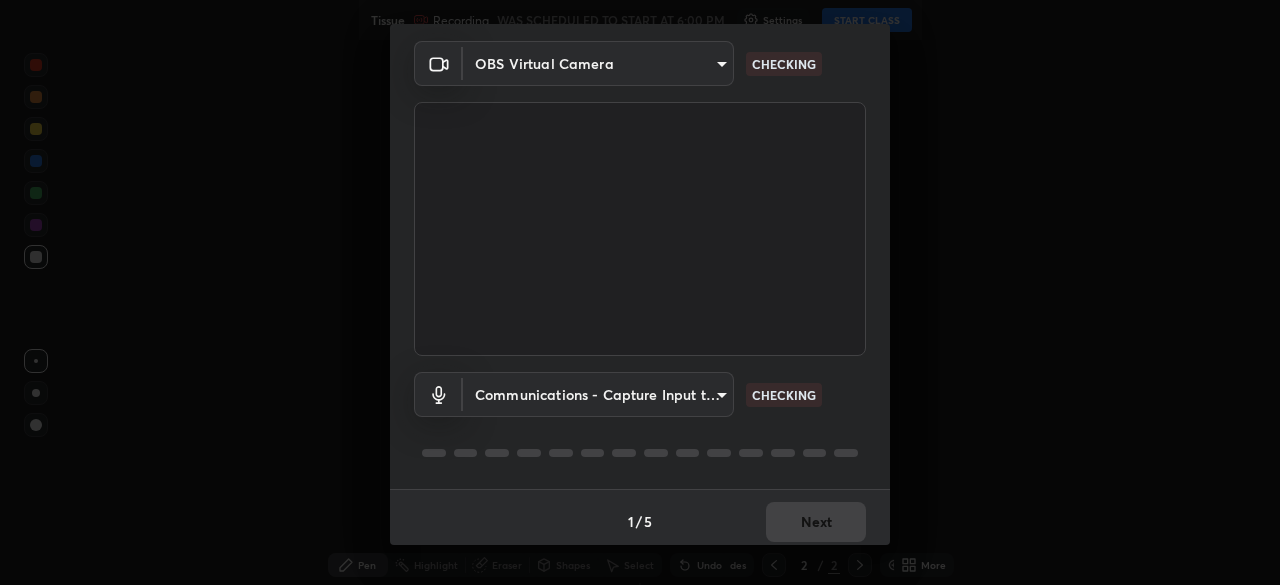scroll, scrollTop: 71, scrollLeft: 0, axis: vertical 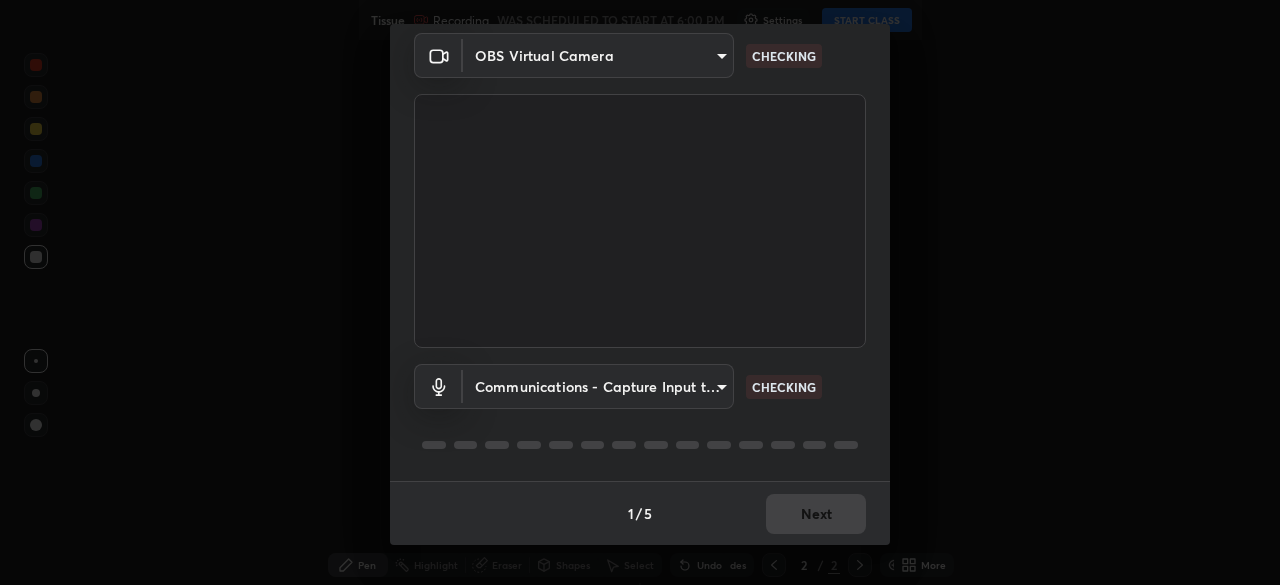 click on "Erase all Tissue Recording WAS SCHEDULED TO START AT  6:00 PM Settings START CLASS Setting up your live class Tissue • L15 of Course On Biology for Foundation Class IX 1 2025 - SG [PERSON] Pen Highlight Eraser Shapes Select Undo Slides 2 / 2 Add More No doubts shared Encourage your learners to ask a doubt for better clarity Report an issue Reason for reporting Buffering Chat not working Audio - Video sync issue Educator video quality low ​ Attach an image Report Media settings OBS Virtual Camera [HASH] CHECKING Communications - Capture Input terminal (Digital Array MIC) communications CHECKING 1 / 5 Next" at bounding box center [640, 292] 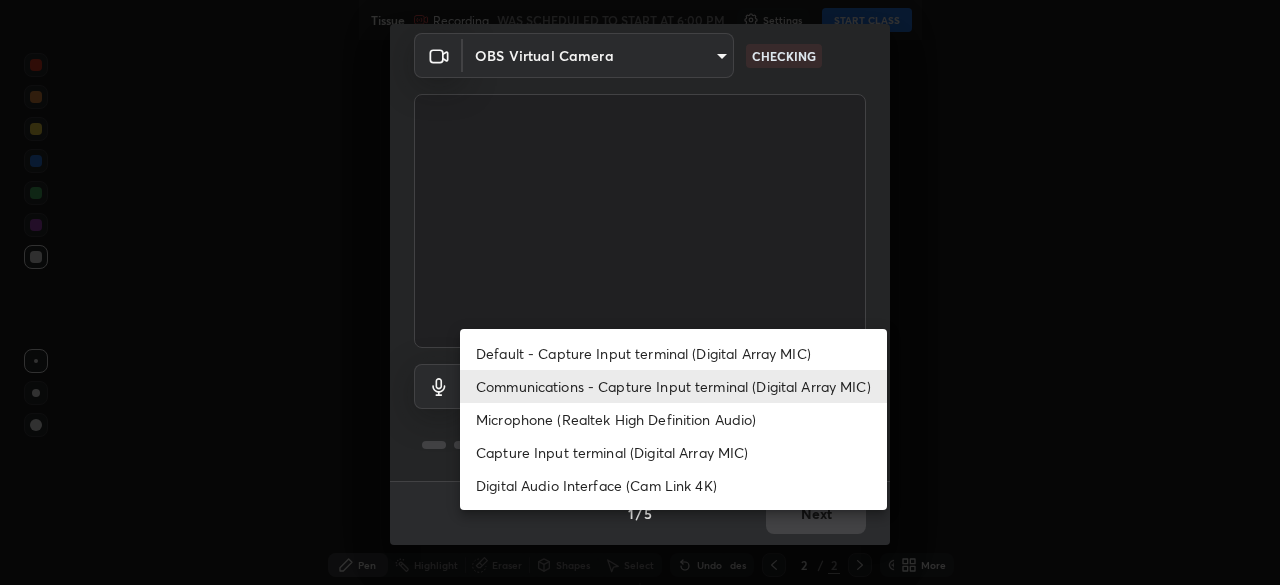 click on "Default - Capture Input terminal (Digital Array MIC)" at bounding box center [673, 353] 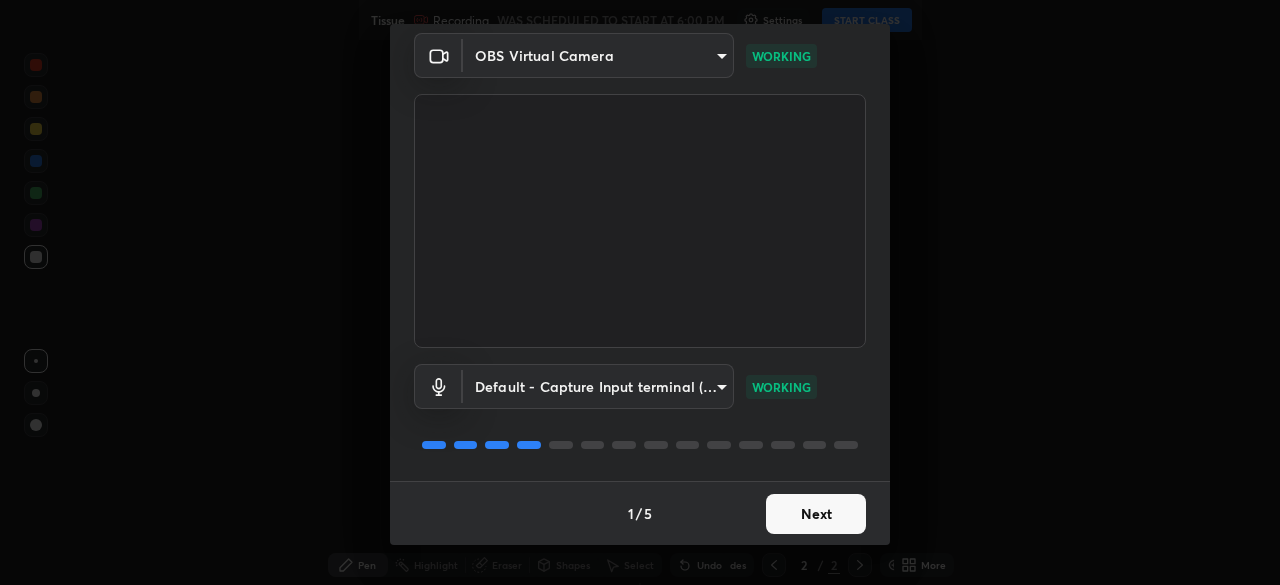 click on "Next" at bounding box center [816, 514] 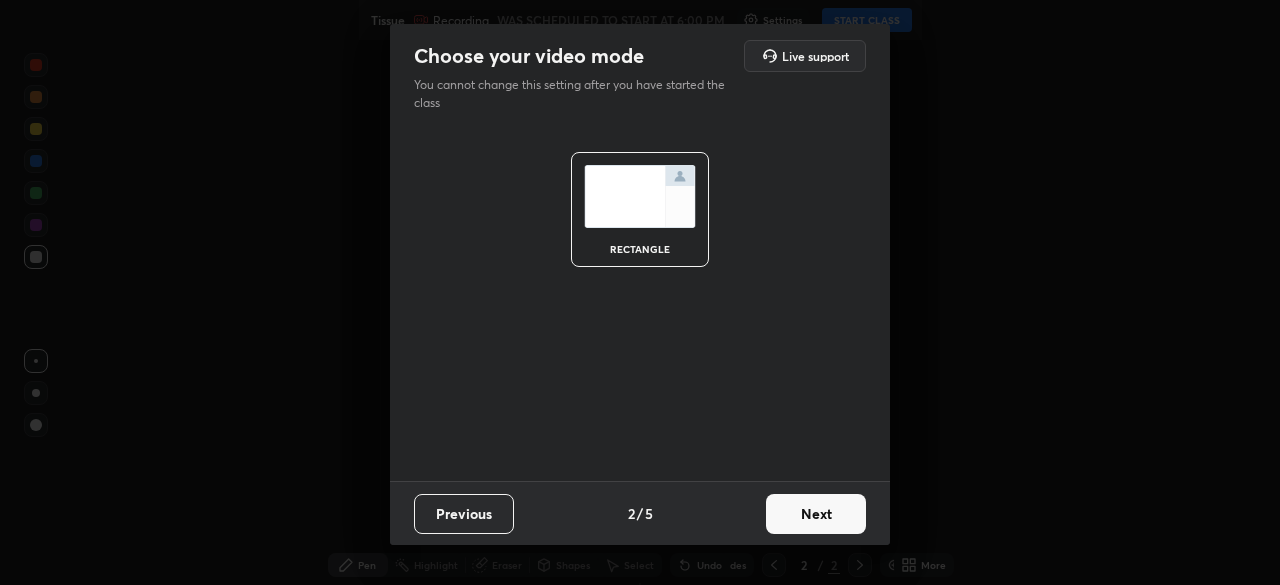 scroll, scrollTop: 0, scrollLeft: 0, axis: both 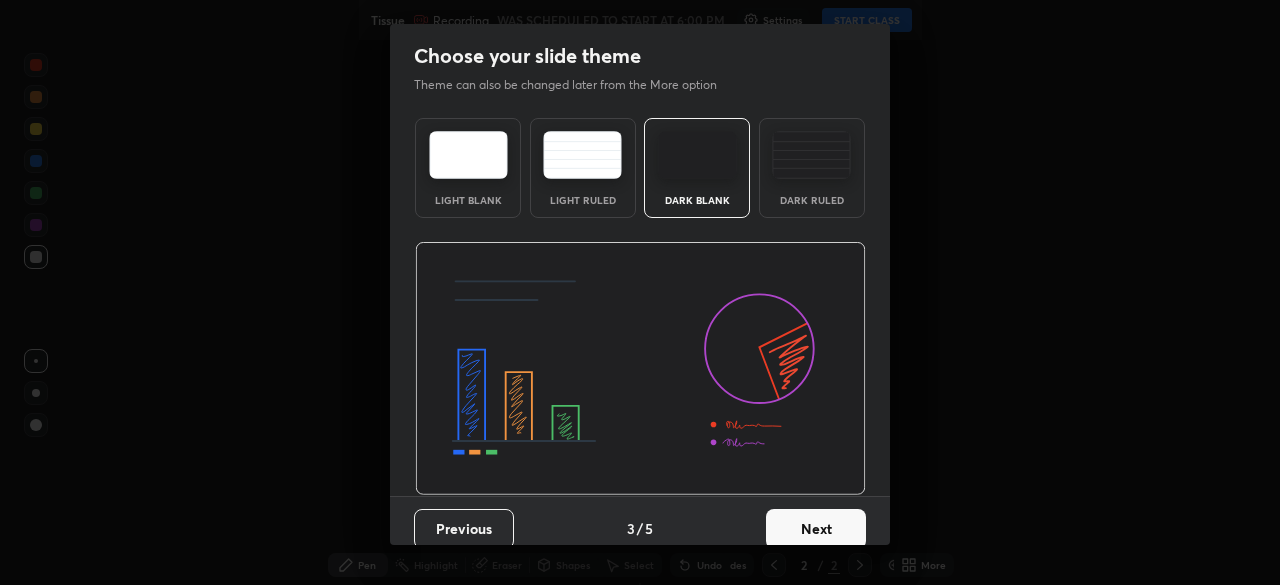 click on "Next" at bounding box center [816, 529] 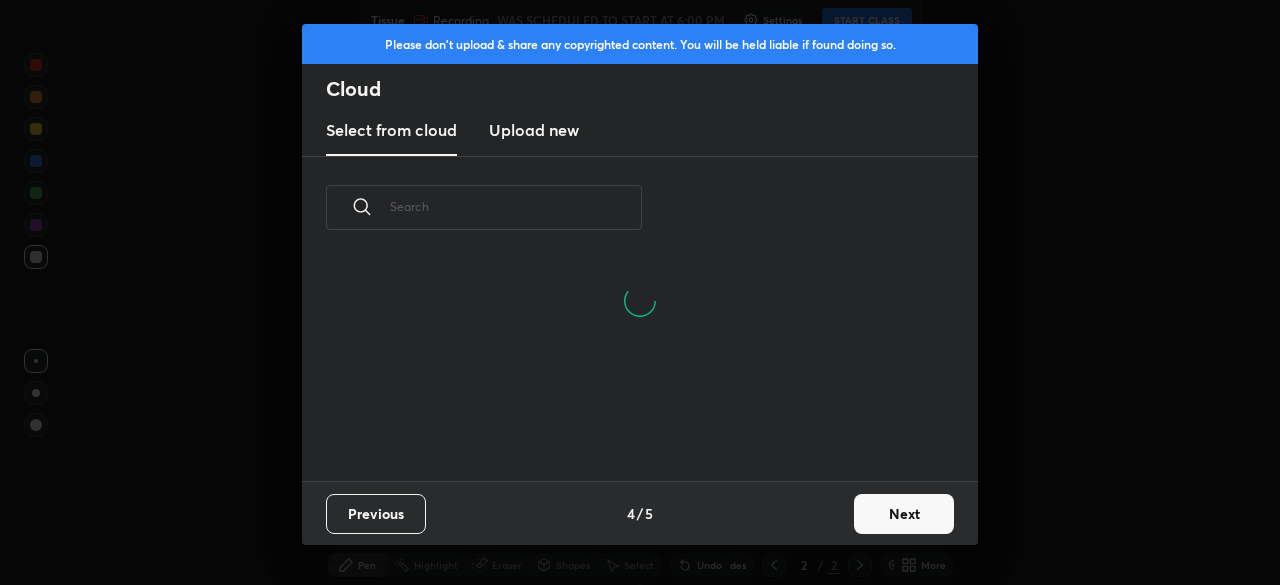 scroll, scrollTop: 7, scrollLeft: 11, axis: both 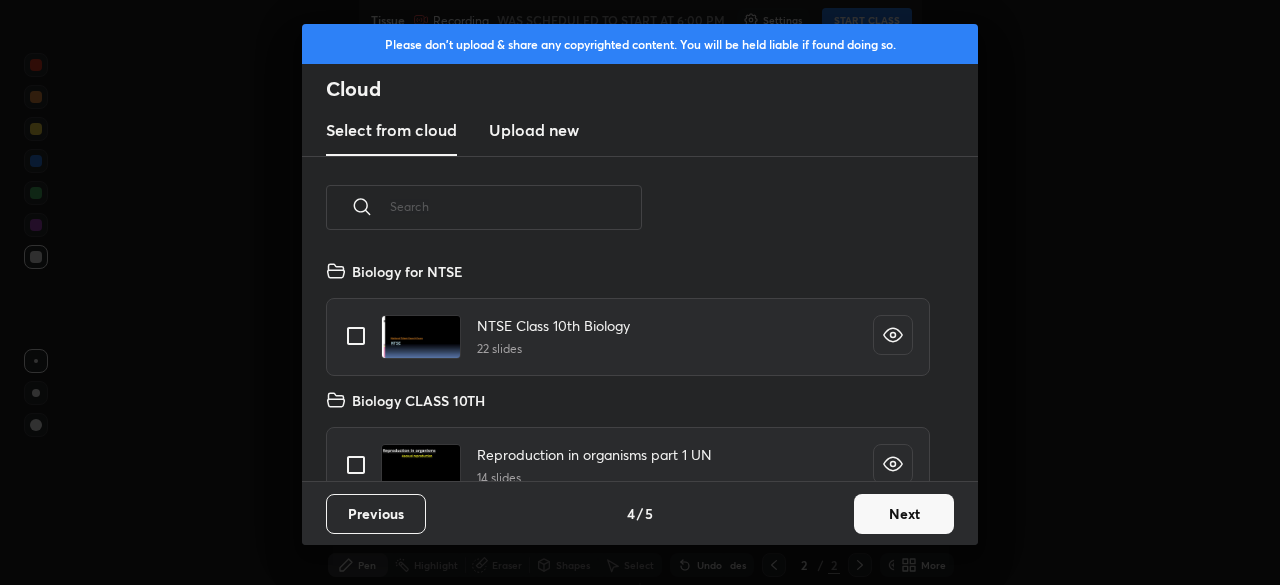 click on "Next" at bounding box center (904, 514) 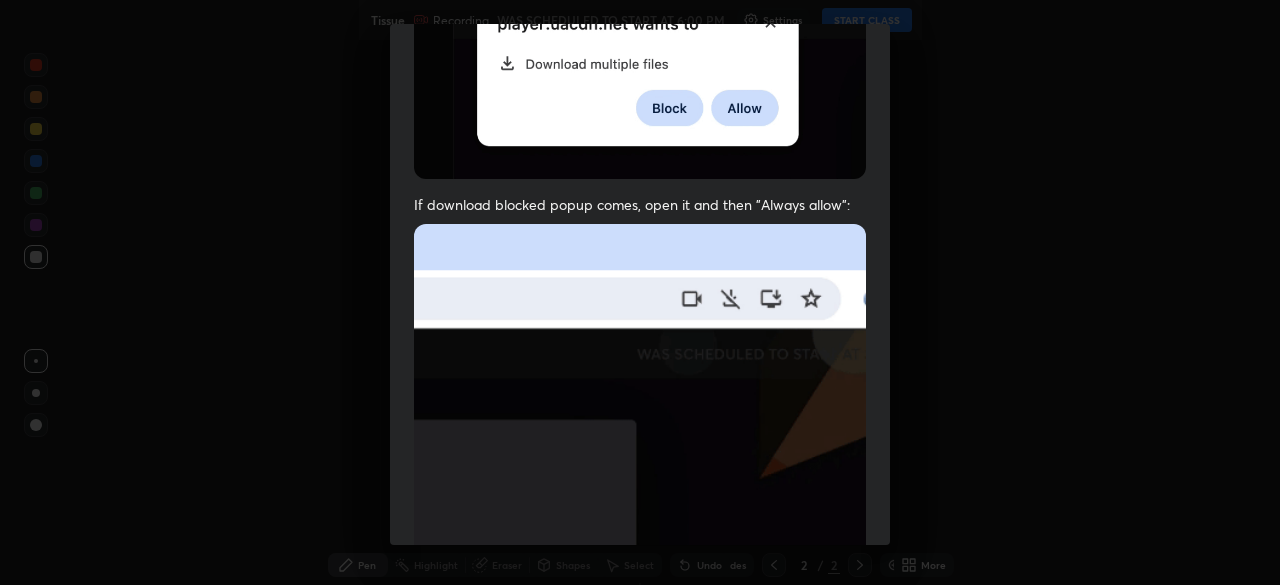 scroll, scrollTop: 479, scrollLeft: 0, axis: vertical 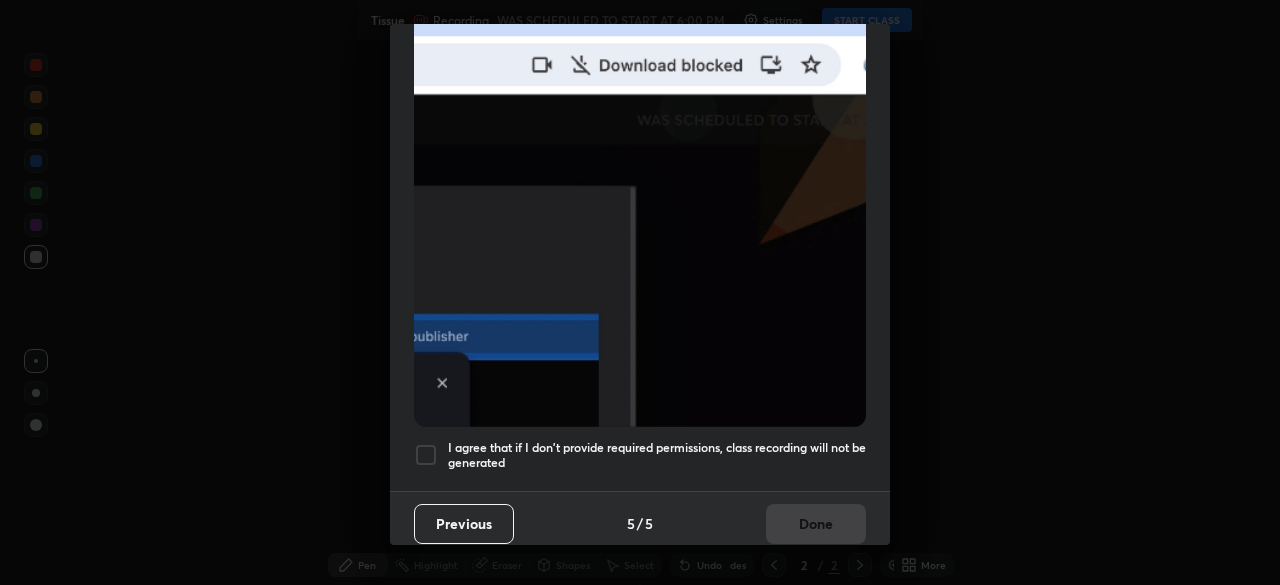click on "I agree that if I don't provide required permissions, class recording will not be generated" at bounding box center (657, 455) 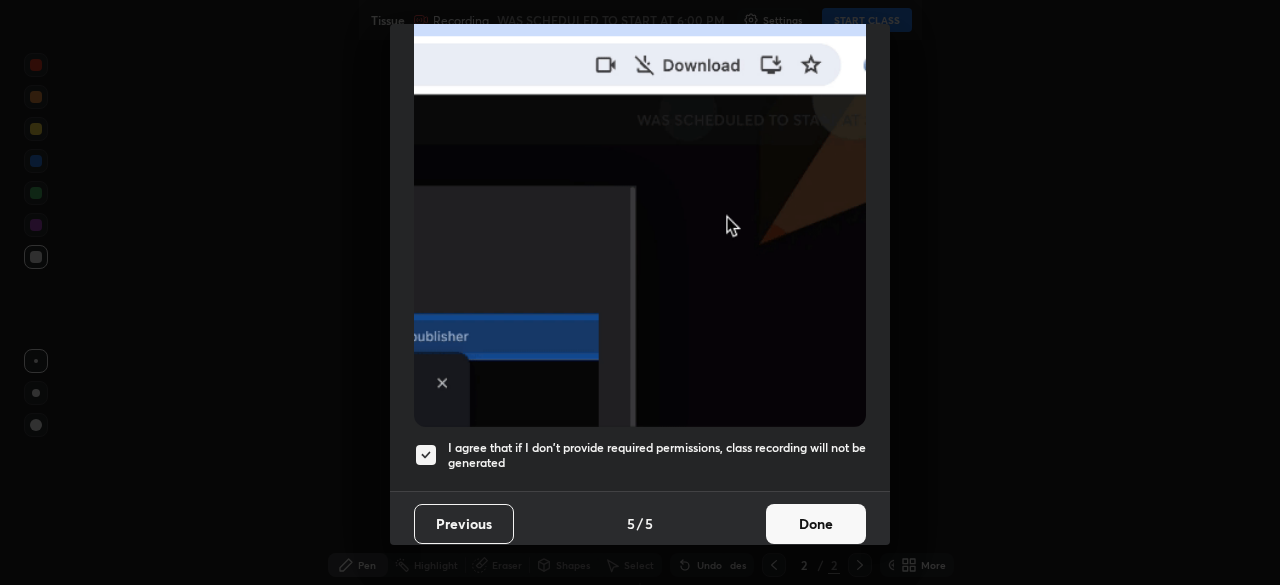 click on "Done" at bounding box center [816, 524] 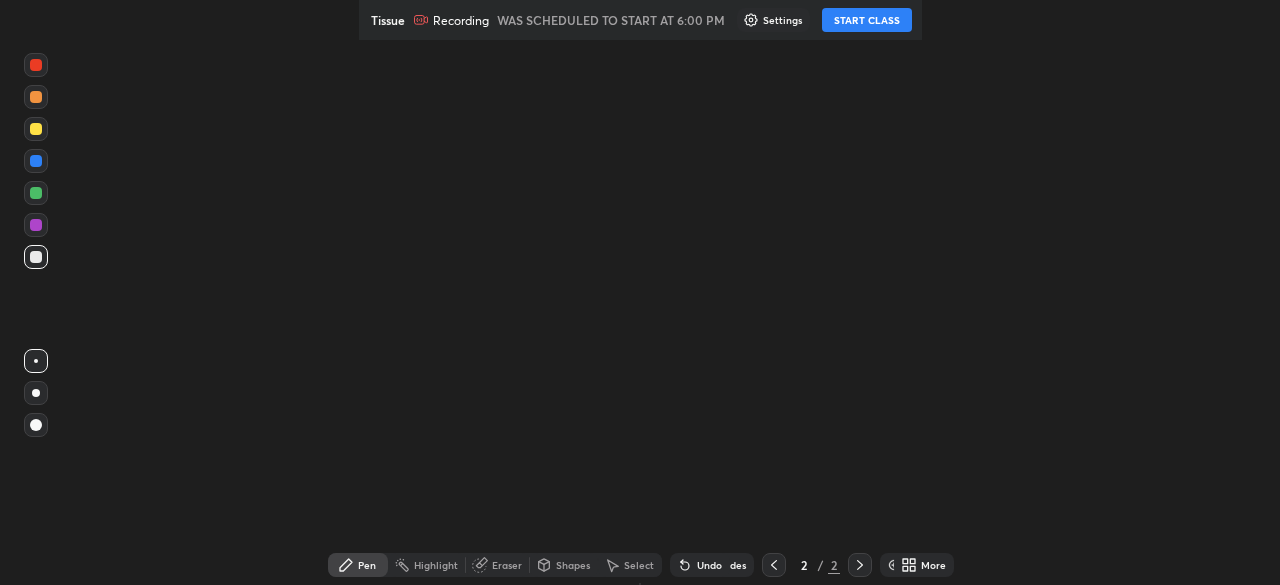 click 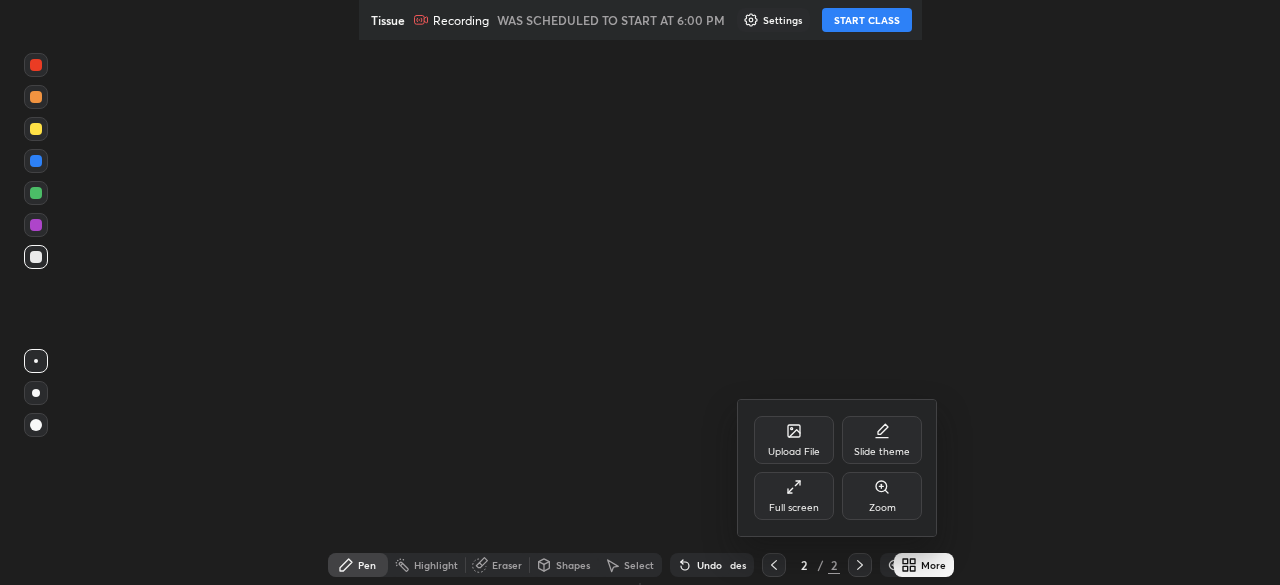 click on "Upload File" at bounding box center (794, 440) 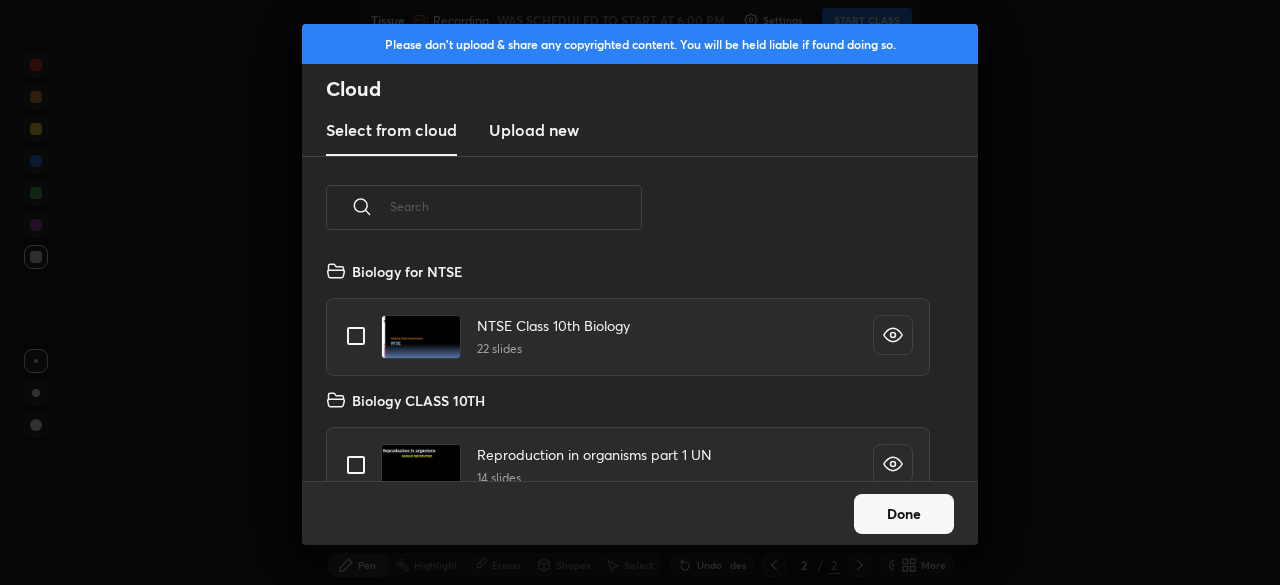 scroll, scrollTop: 7, scrollLeft: 11, axis: both 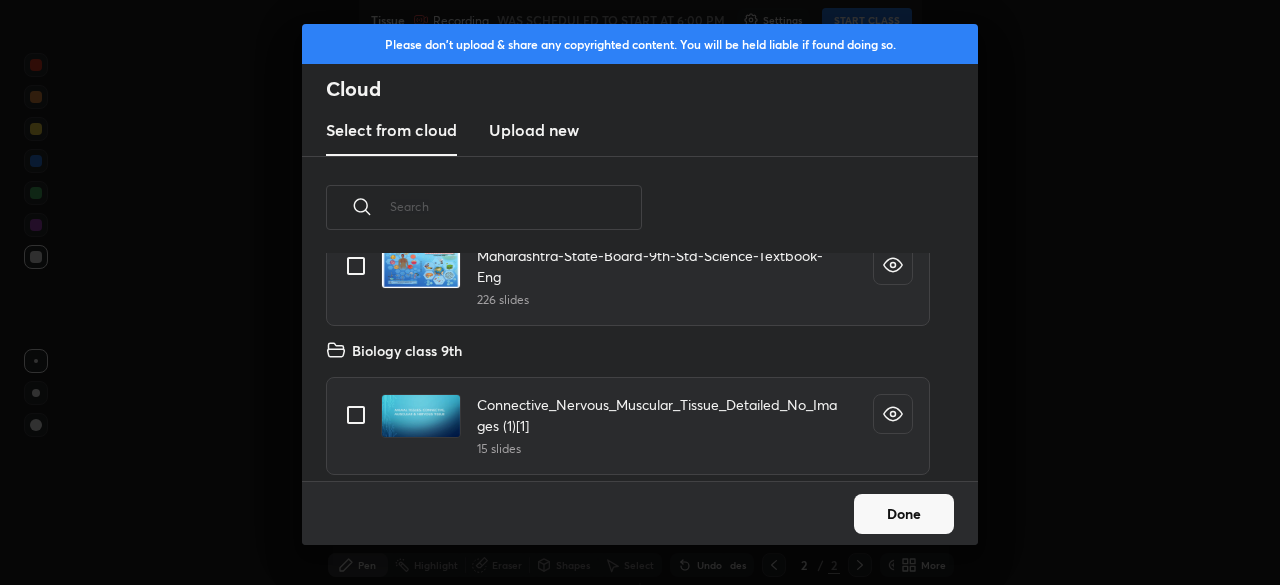click at bounding box center [356, 415] 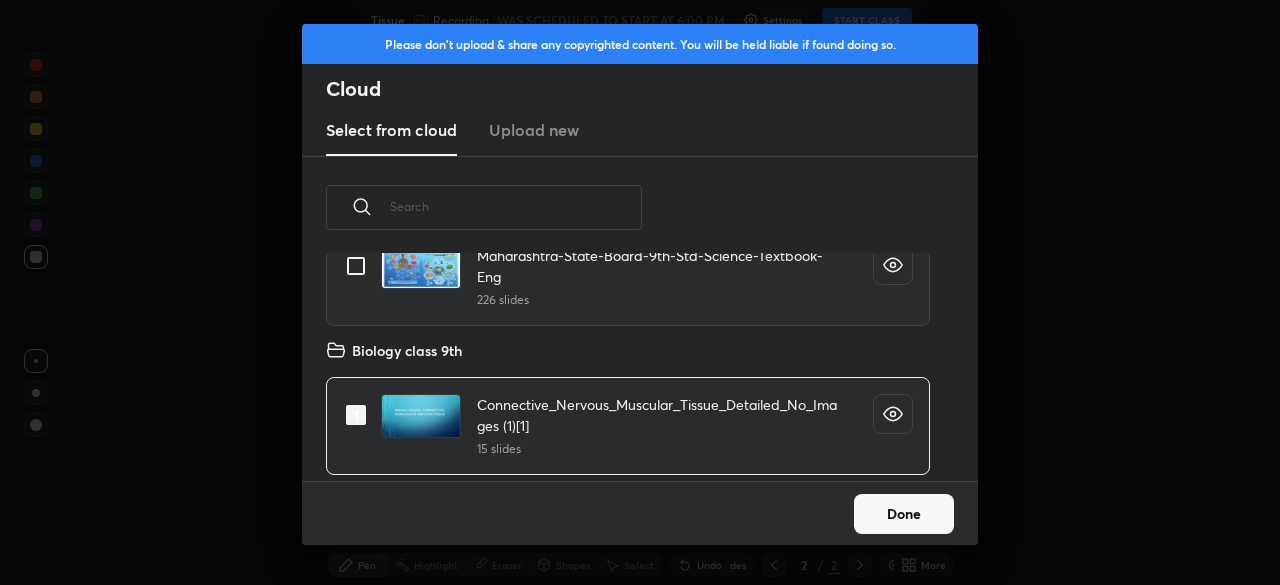 click on "Done" at bounding box center (904, 514) 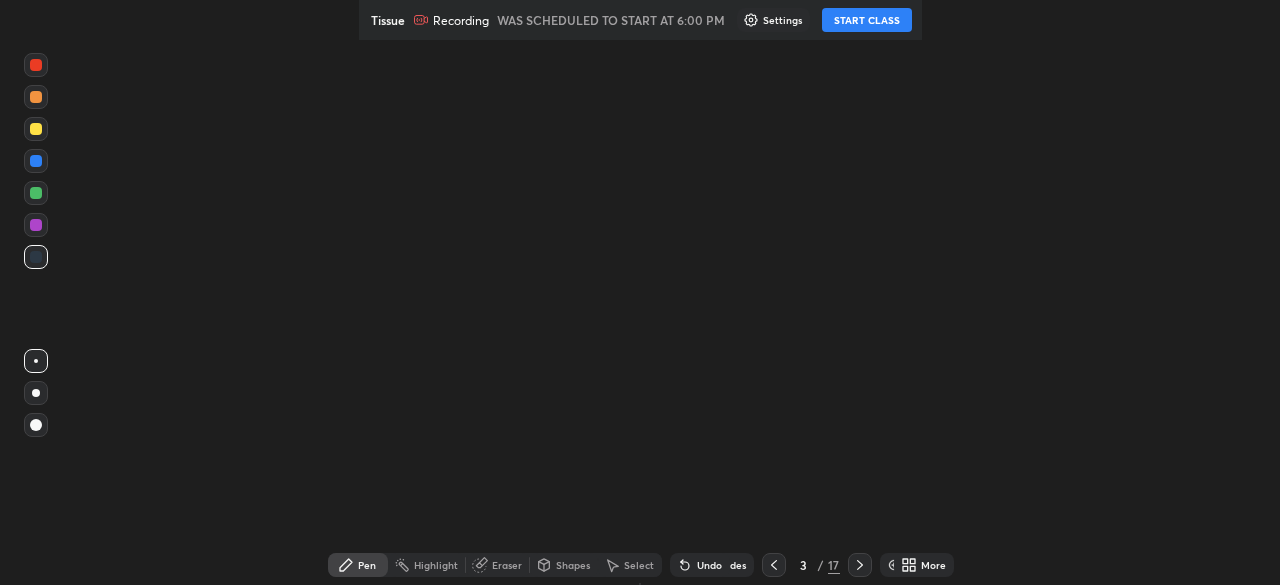 click on "More" at bounding box center (933, 565) 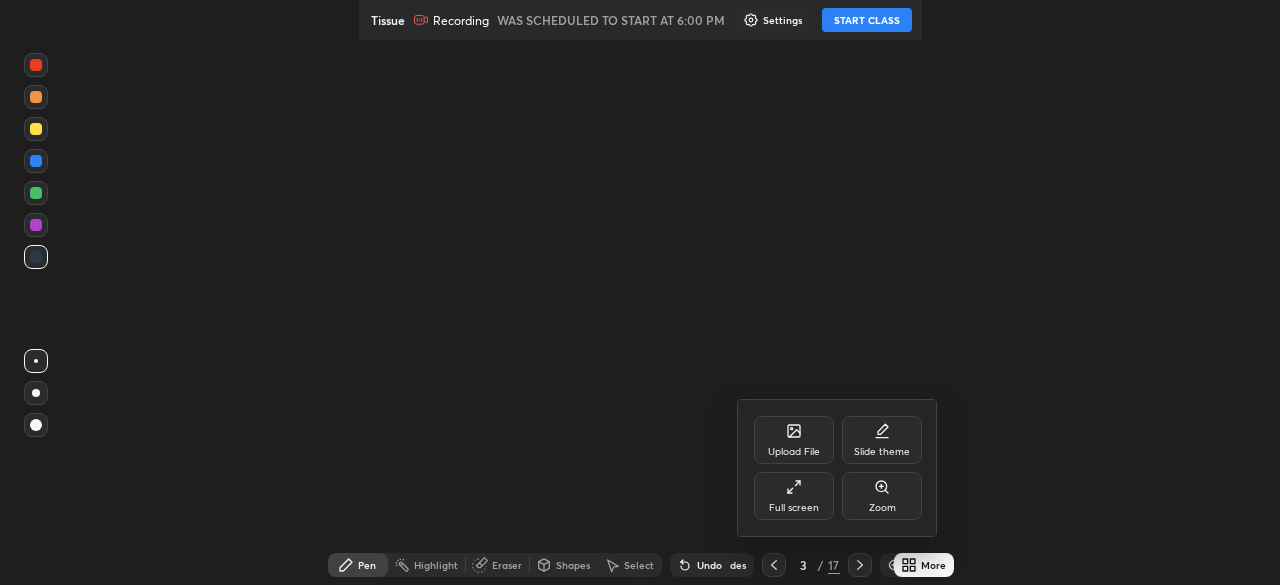 click on "Full screen" at bounding box center (794, 508) 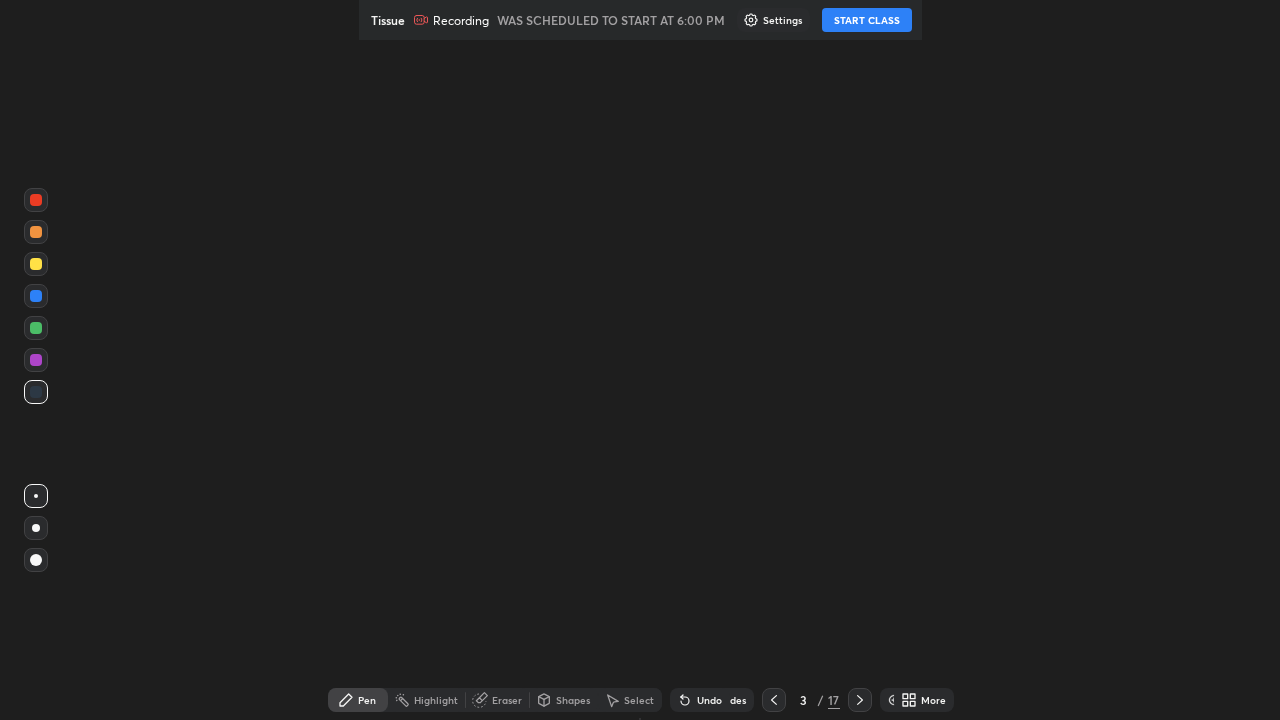 click 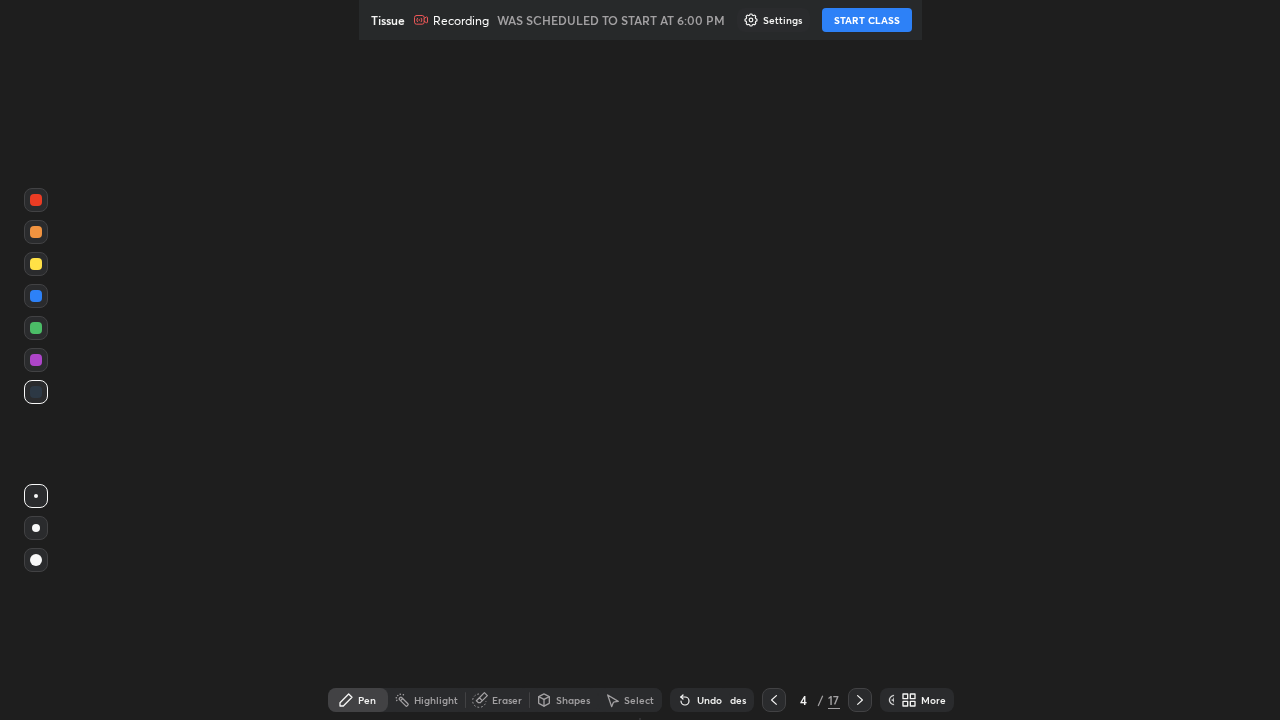 click on "START CLASS" at bounding box center (867, 20) 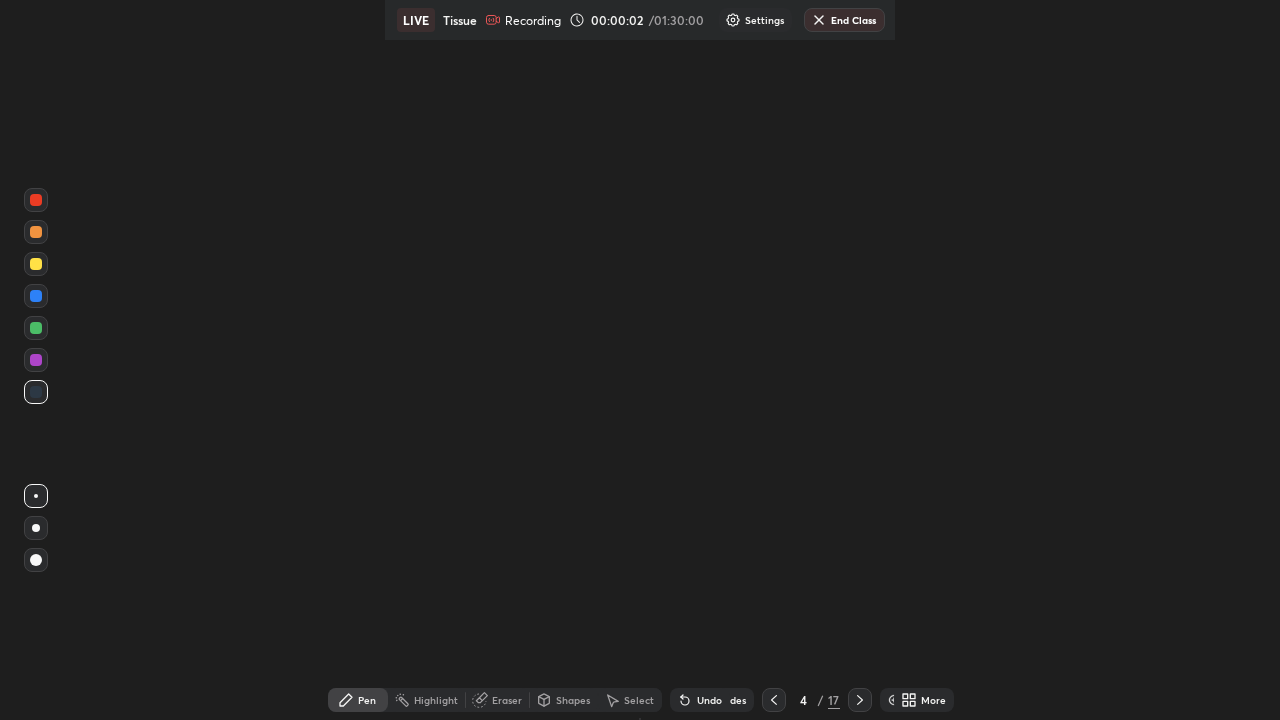 click 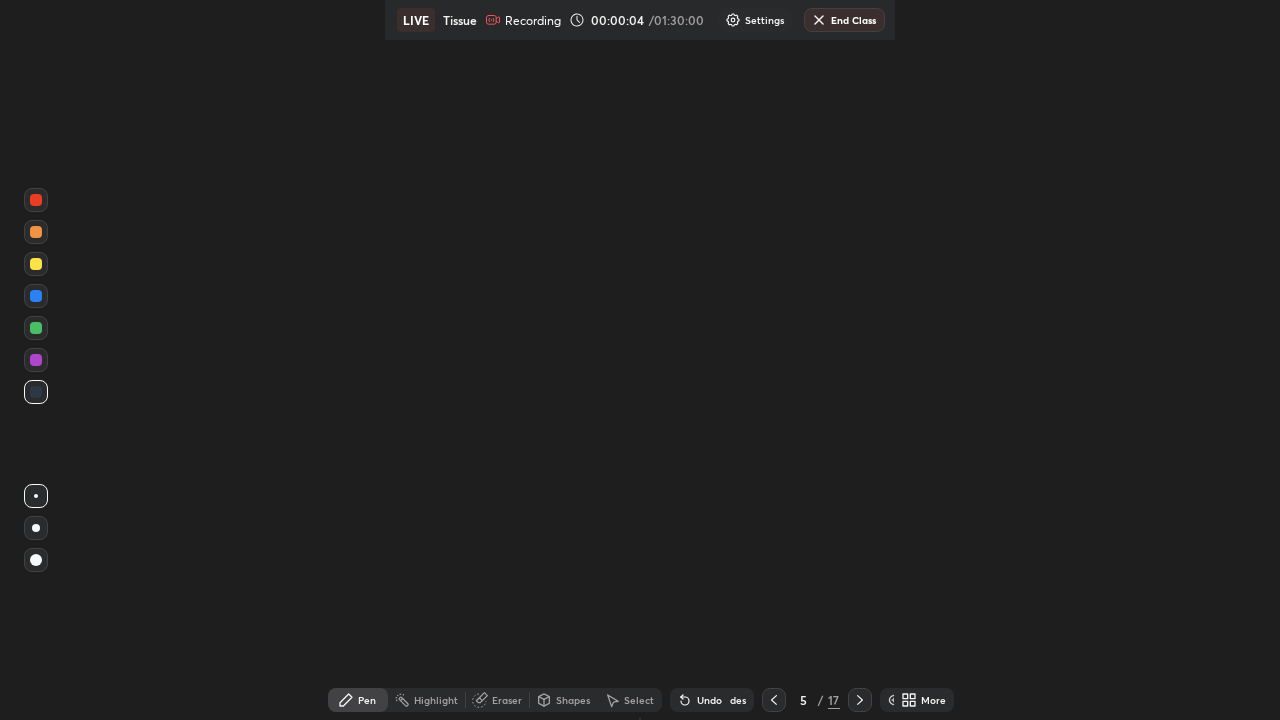 click 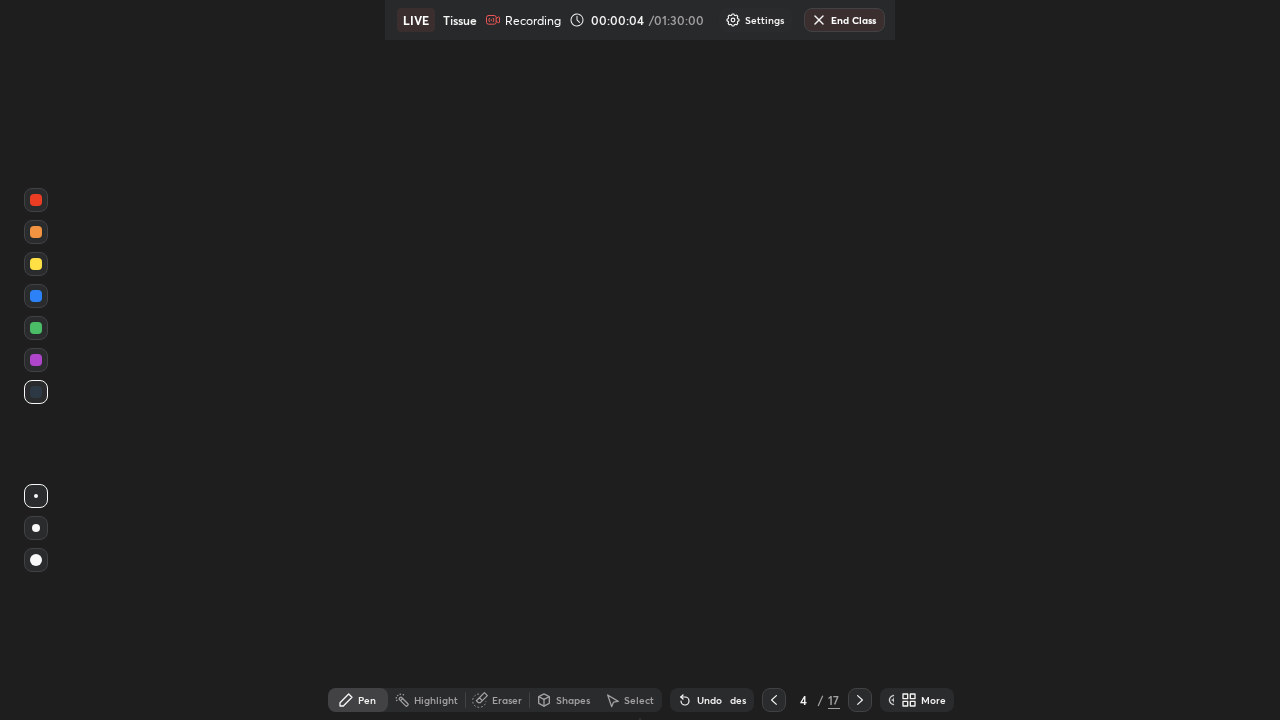 click 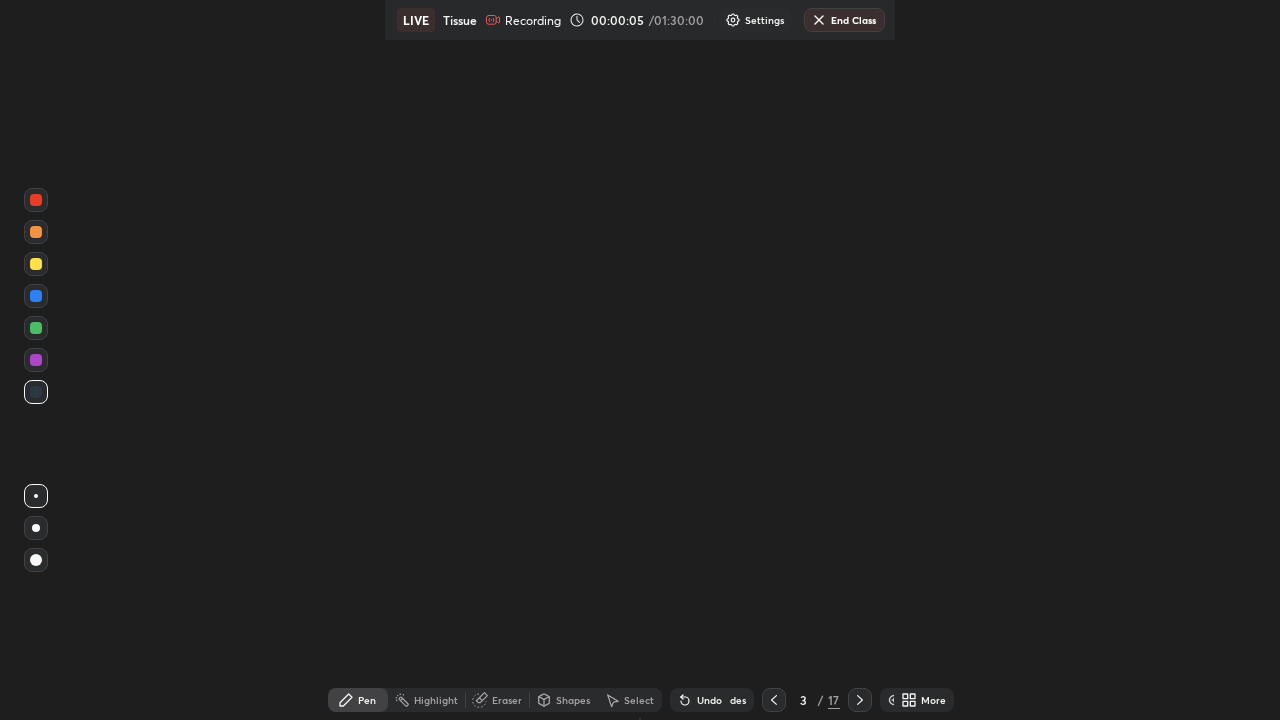 click 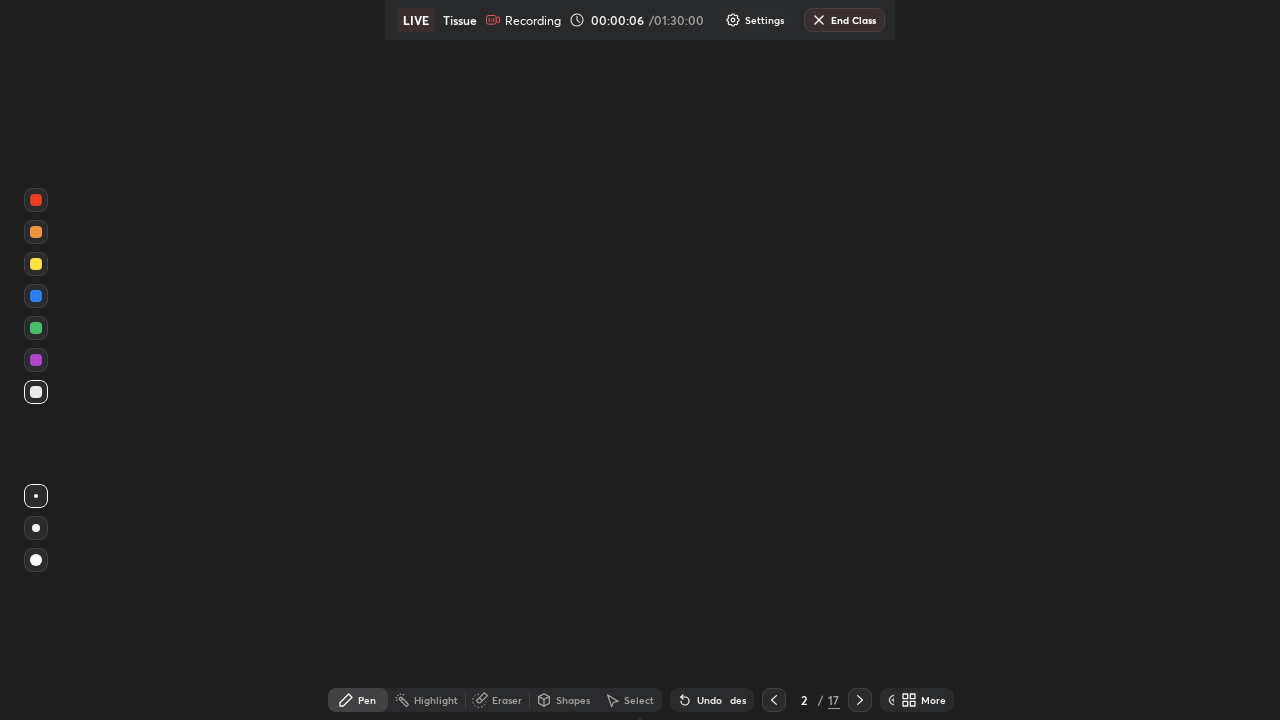 click 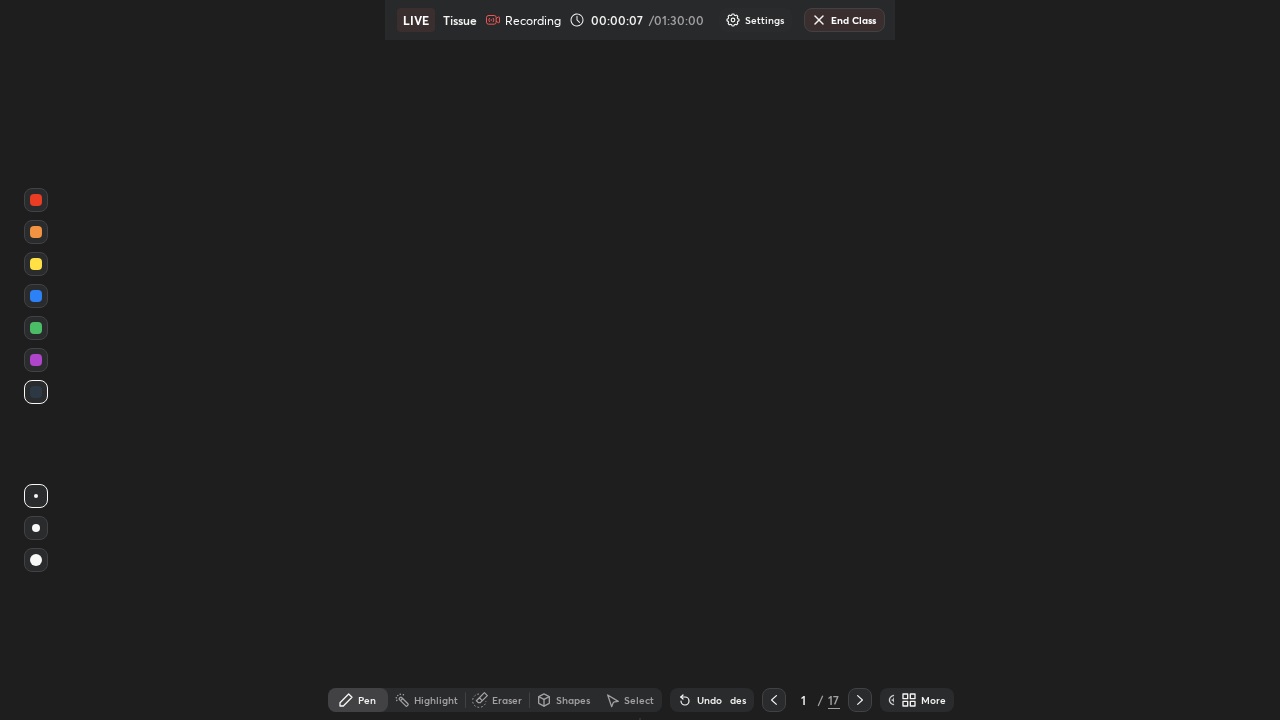 click 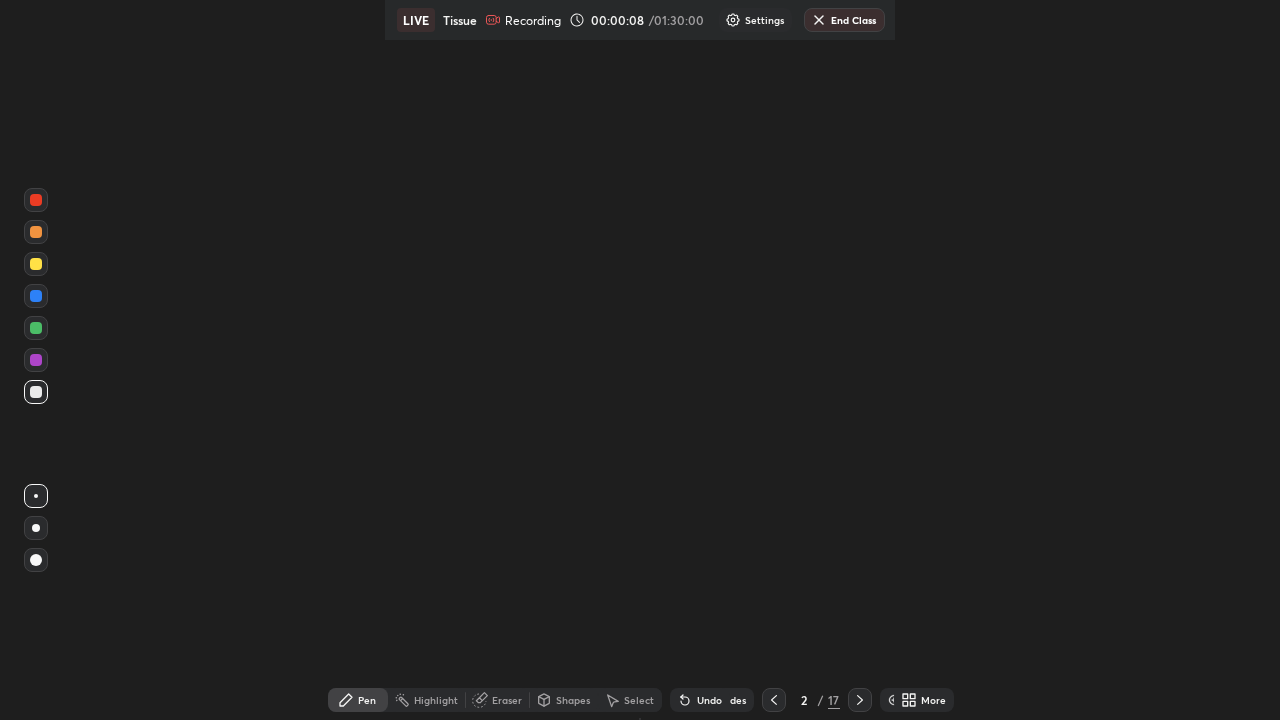 click 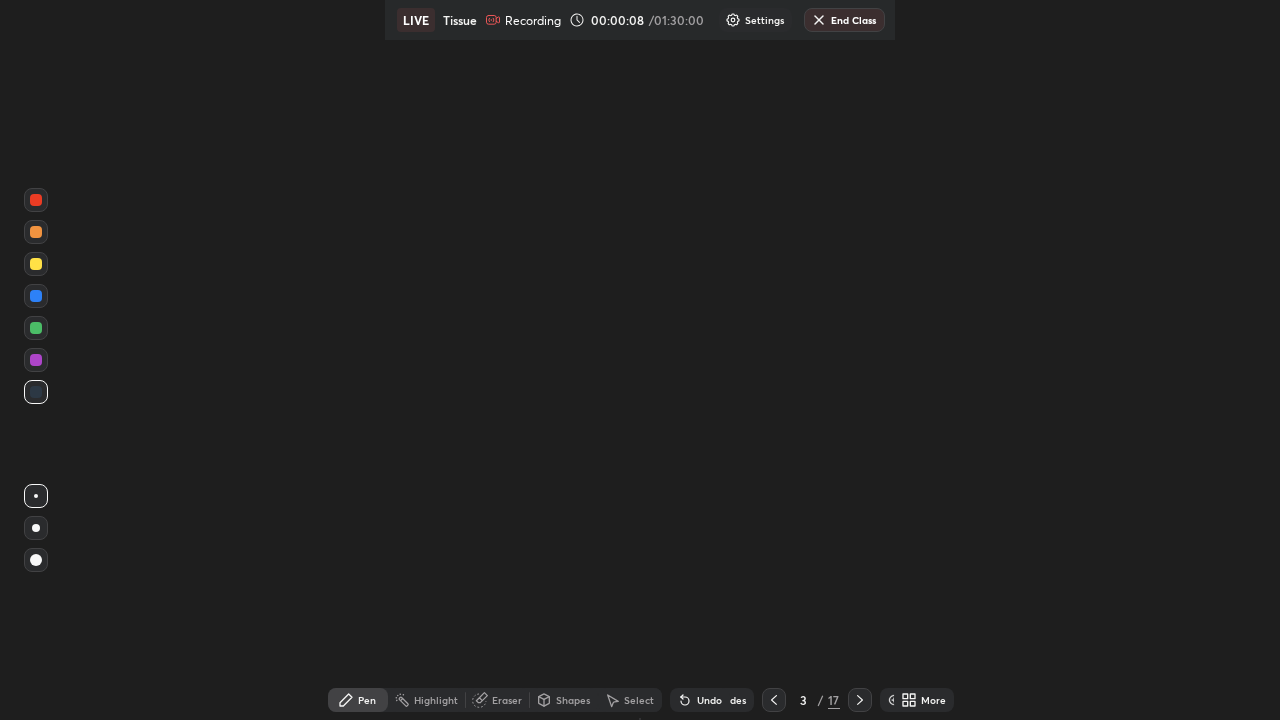 click 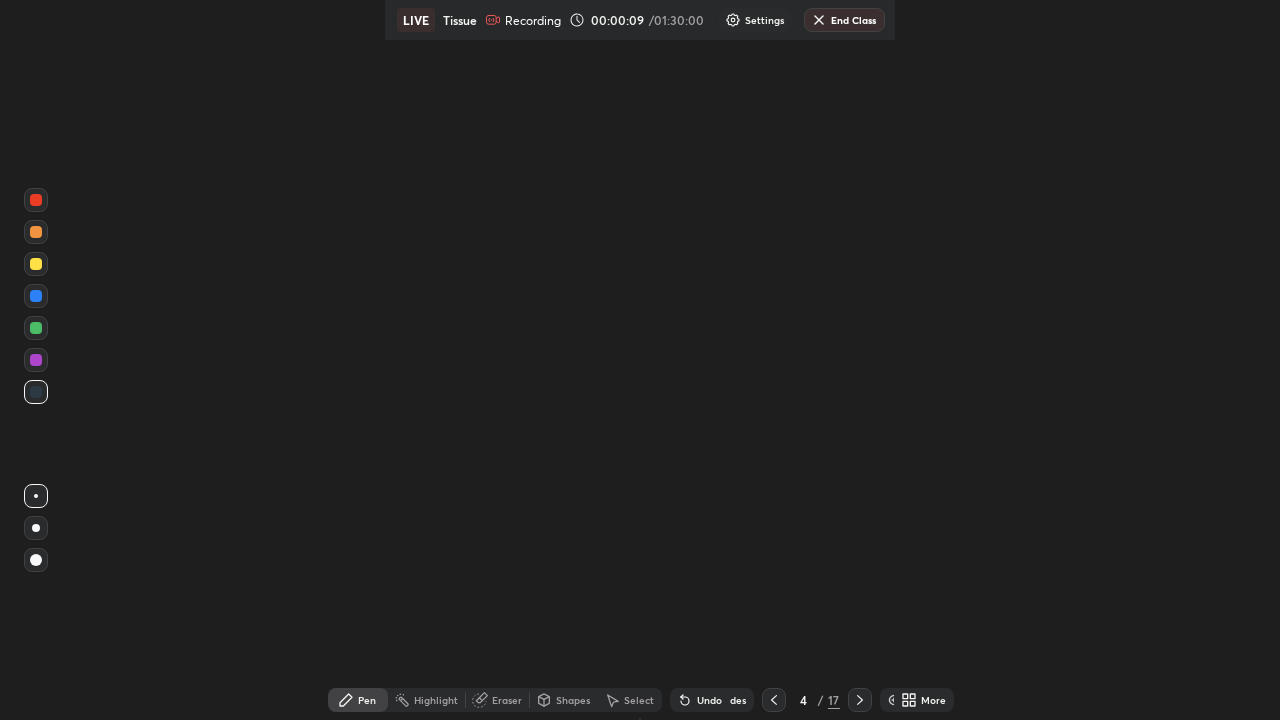click 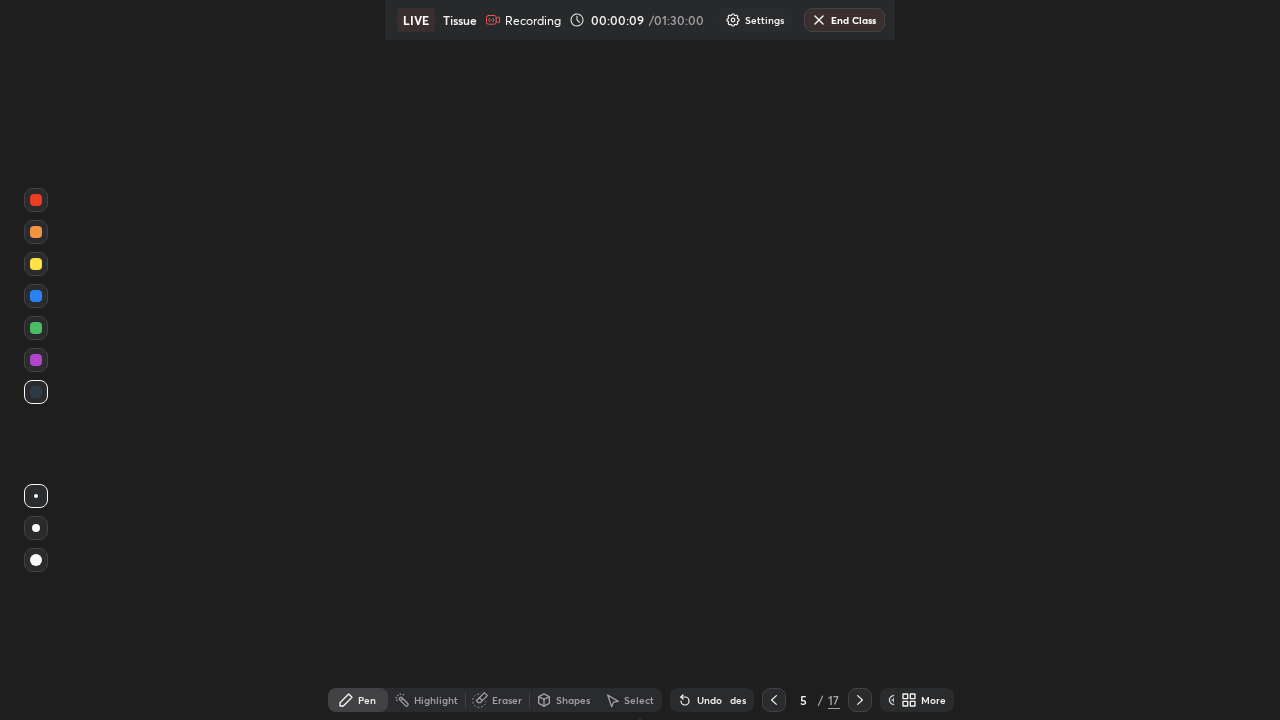 click 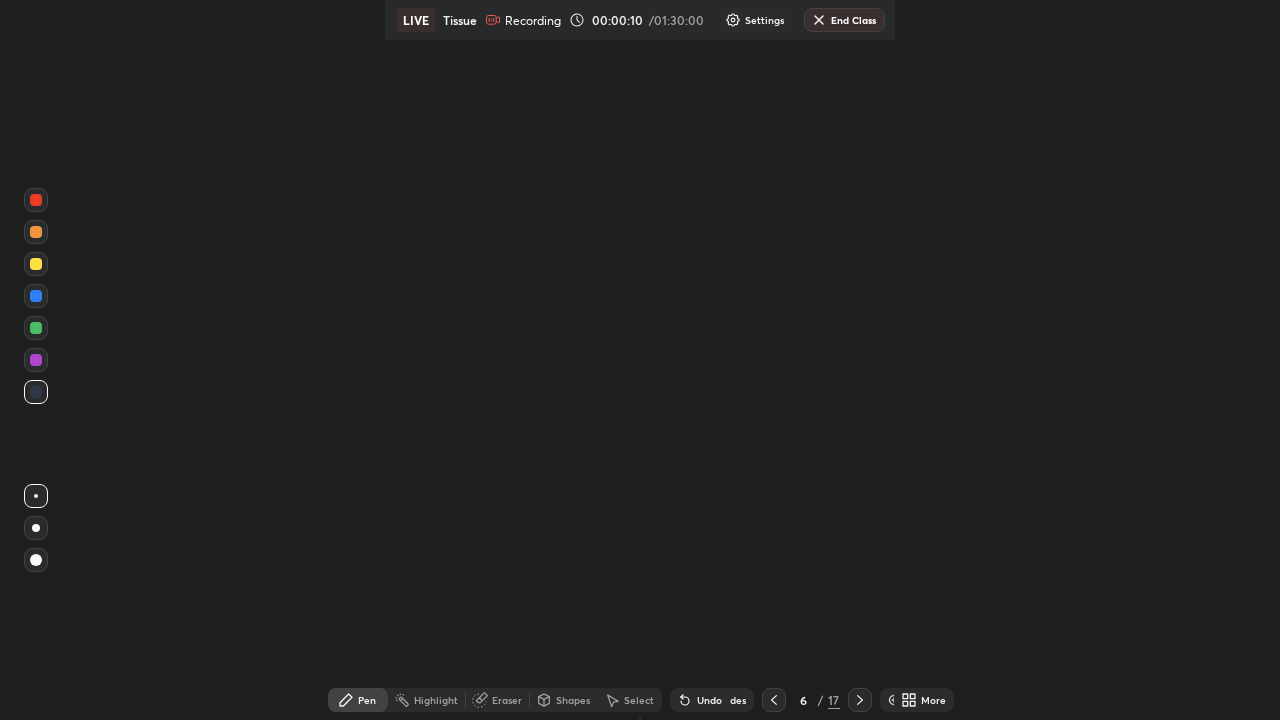 click 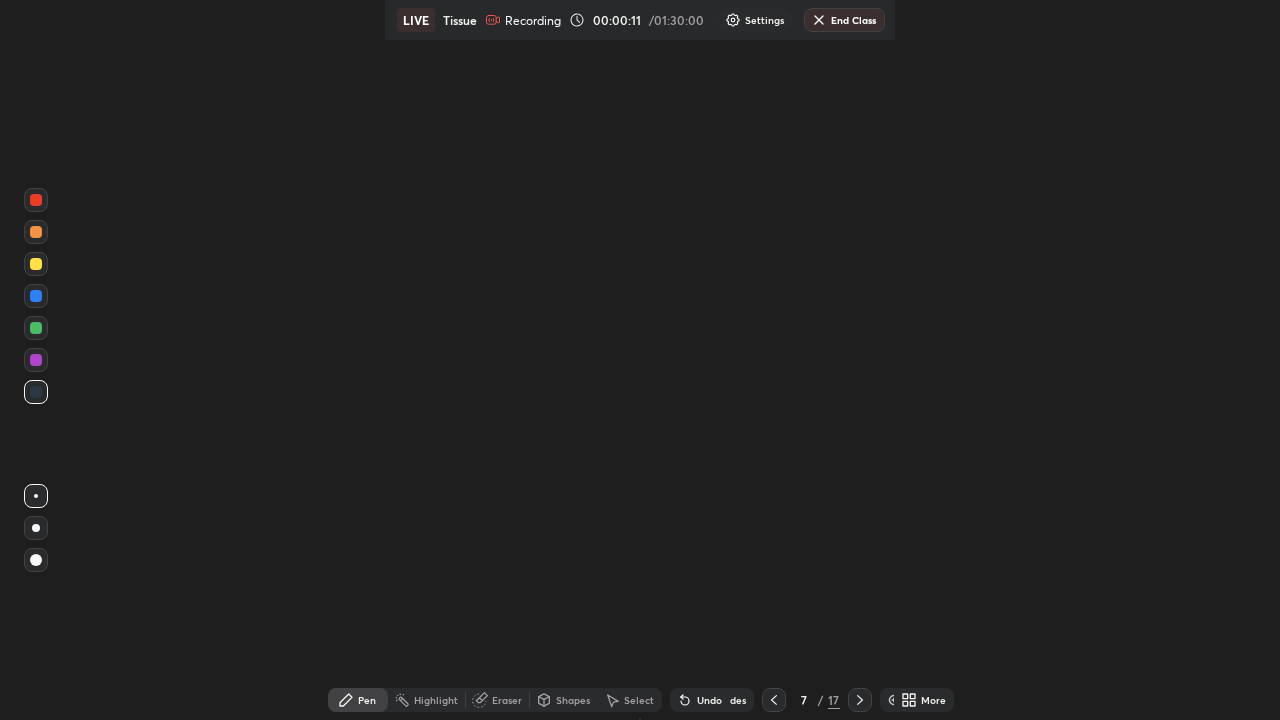 click 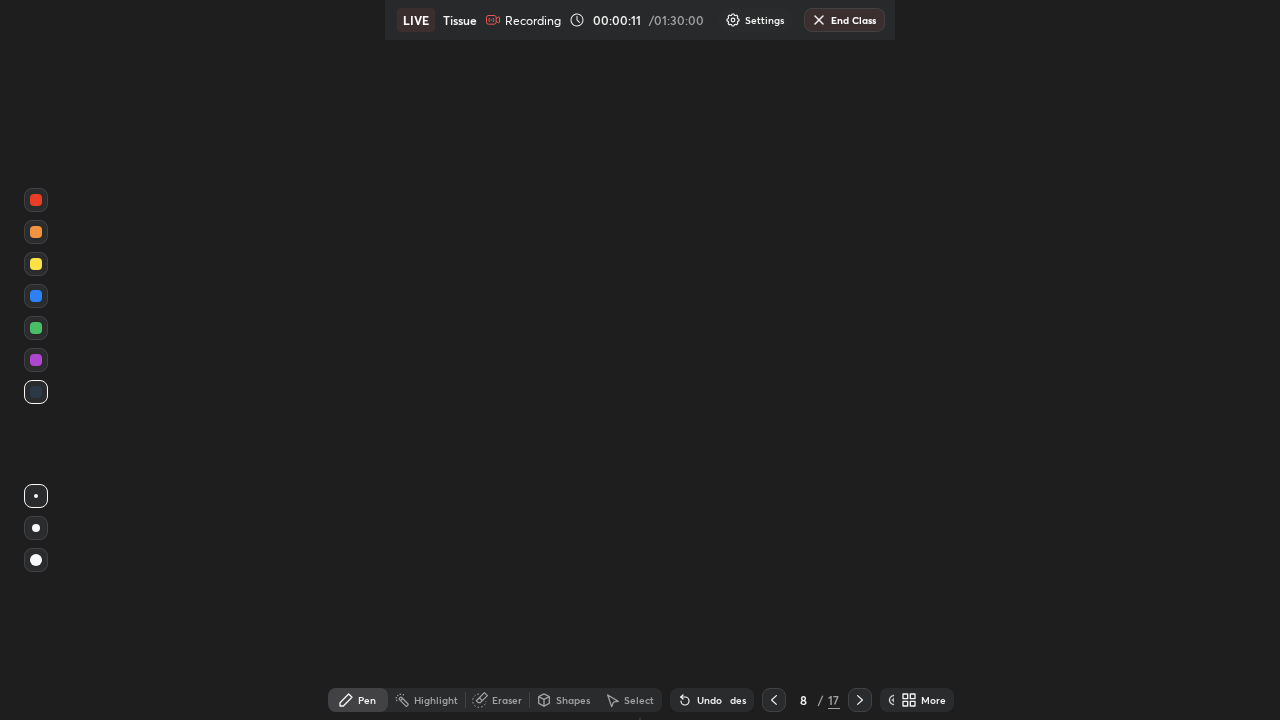 click 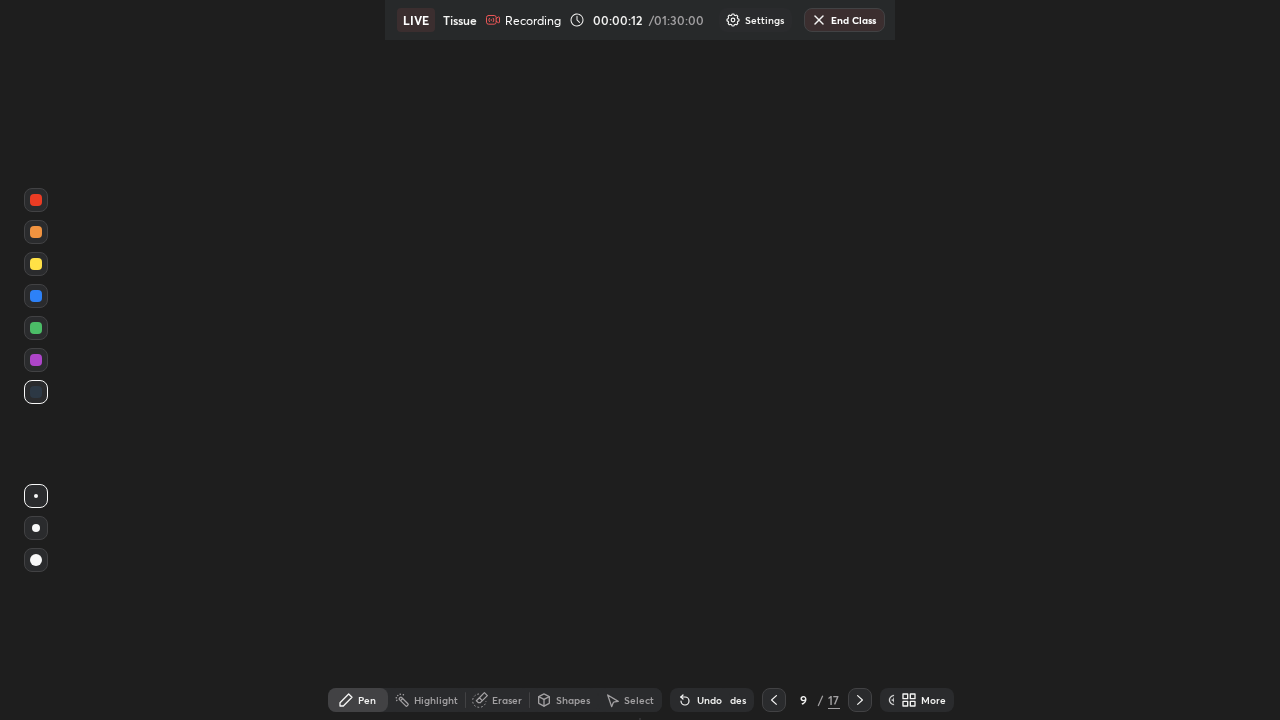 click 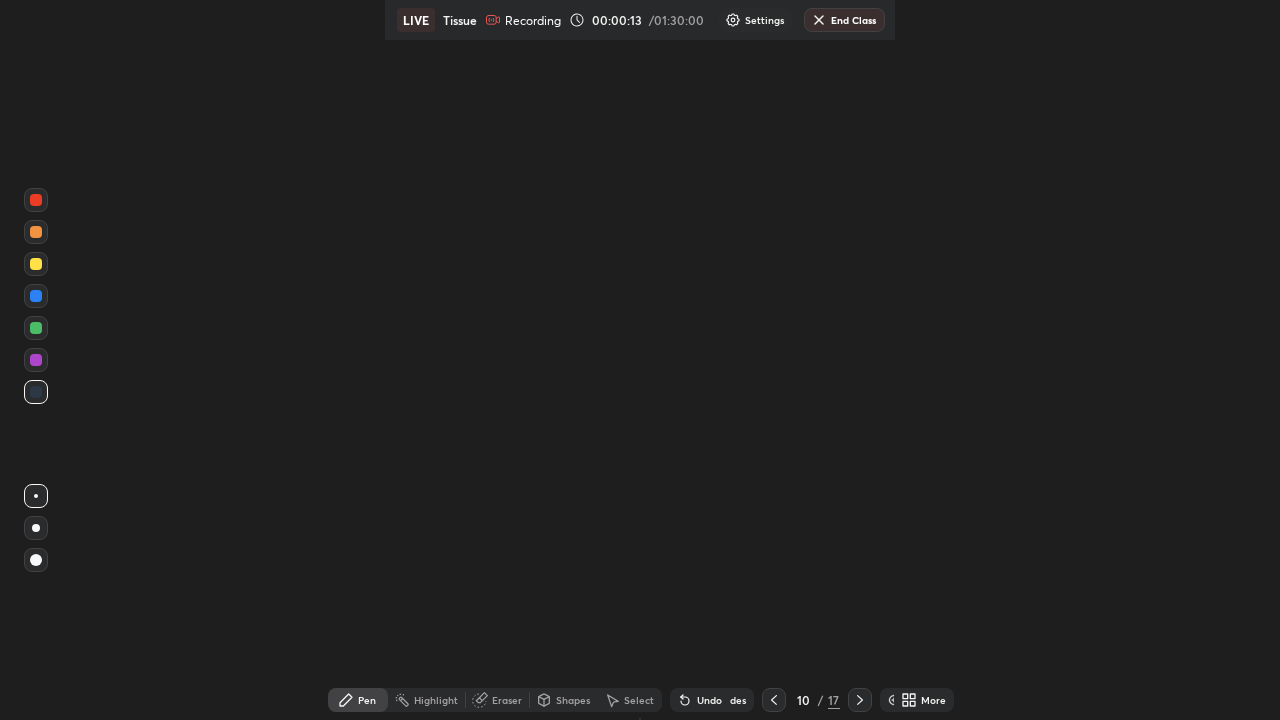 click 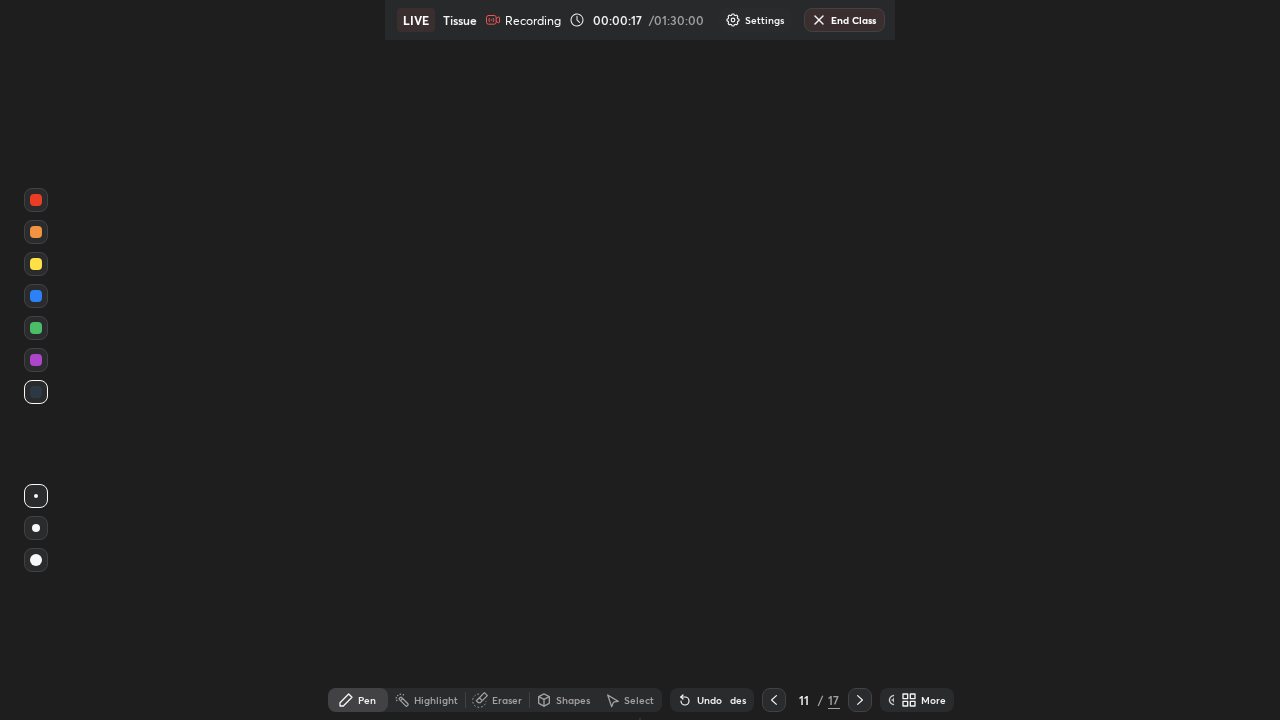 click 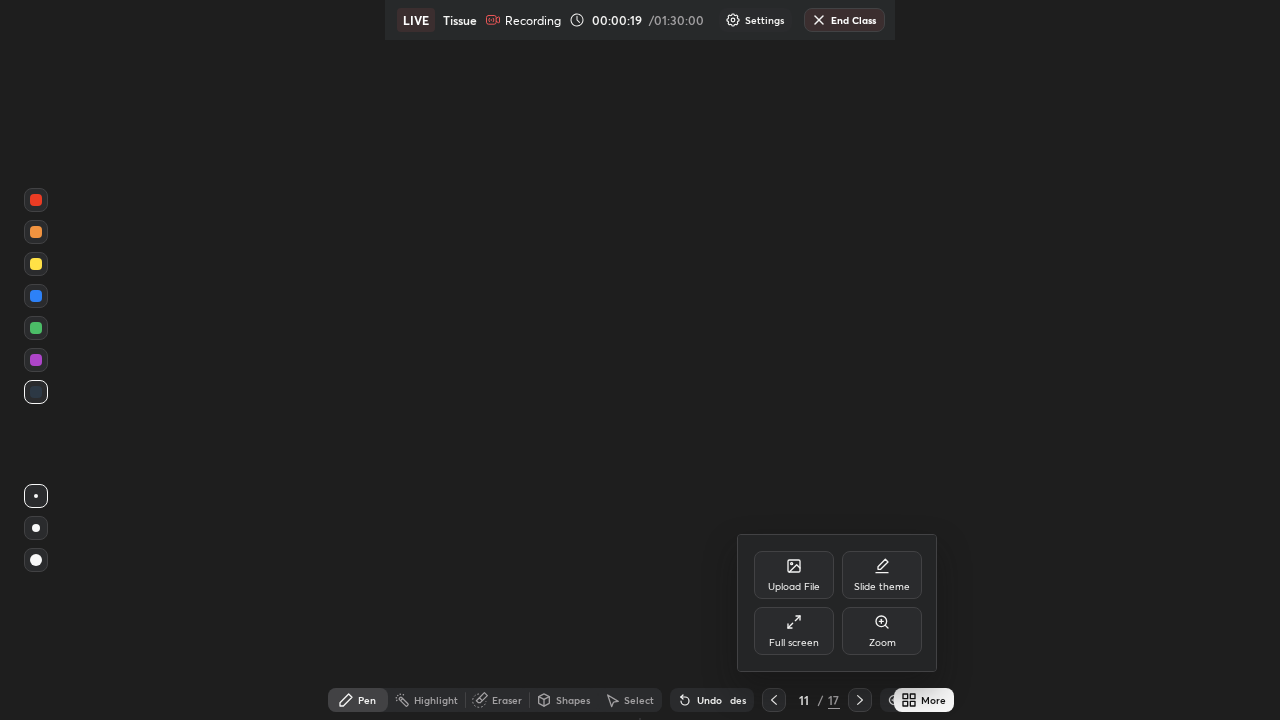 click on "Full screen" at bounding box center (794, 631) 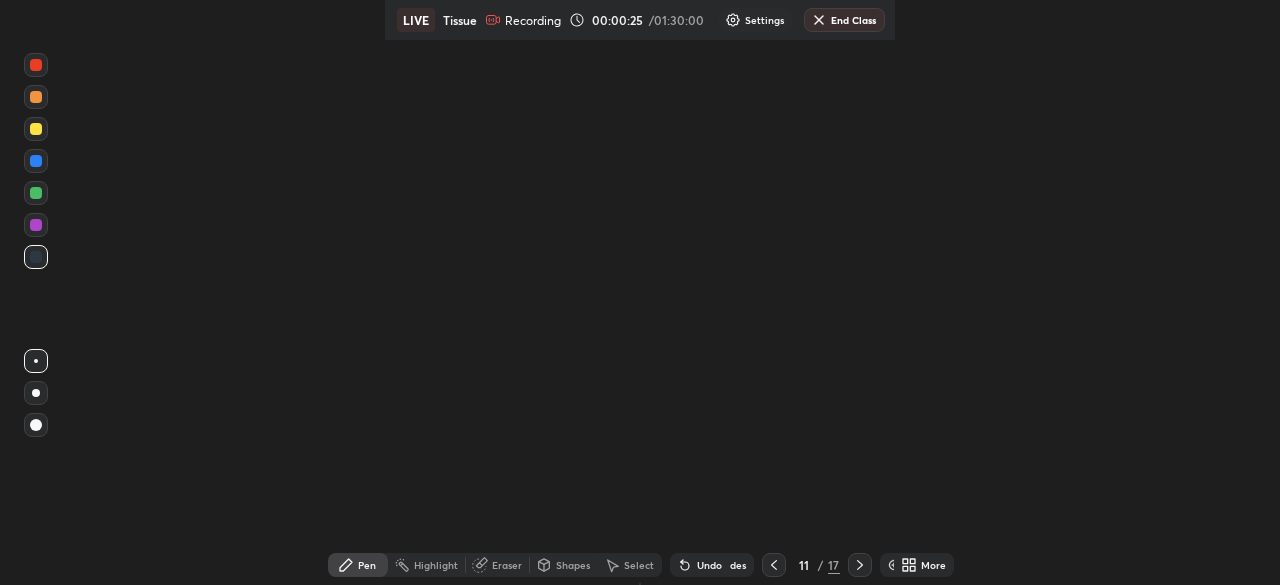 click 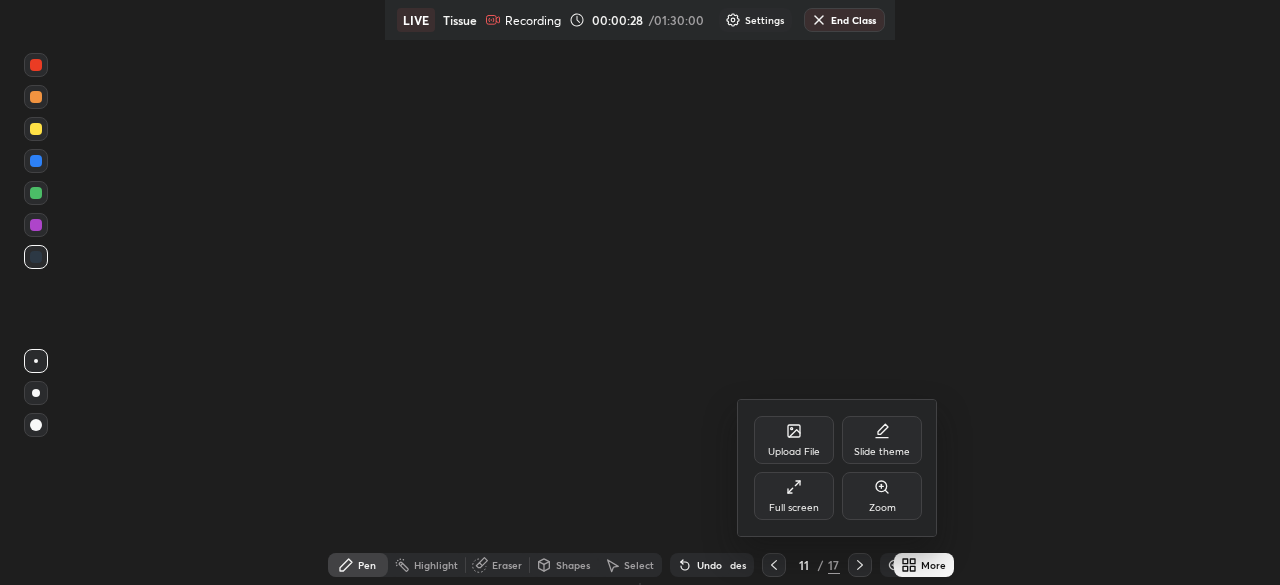 click 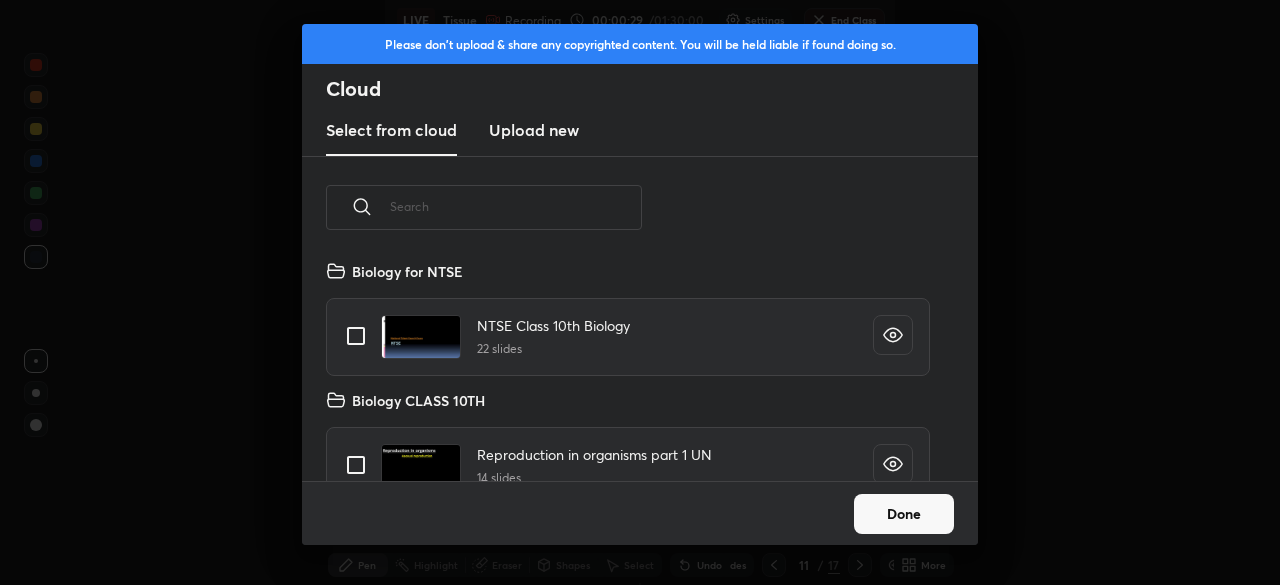scroll, scrollTop: 7, scrollLeft: 11, axis: both 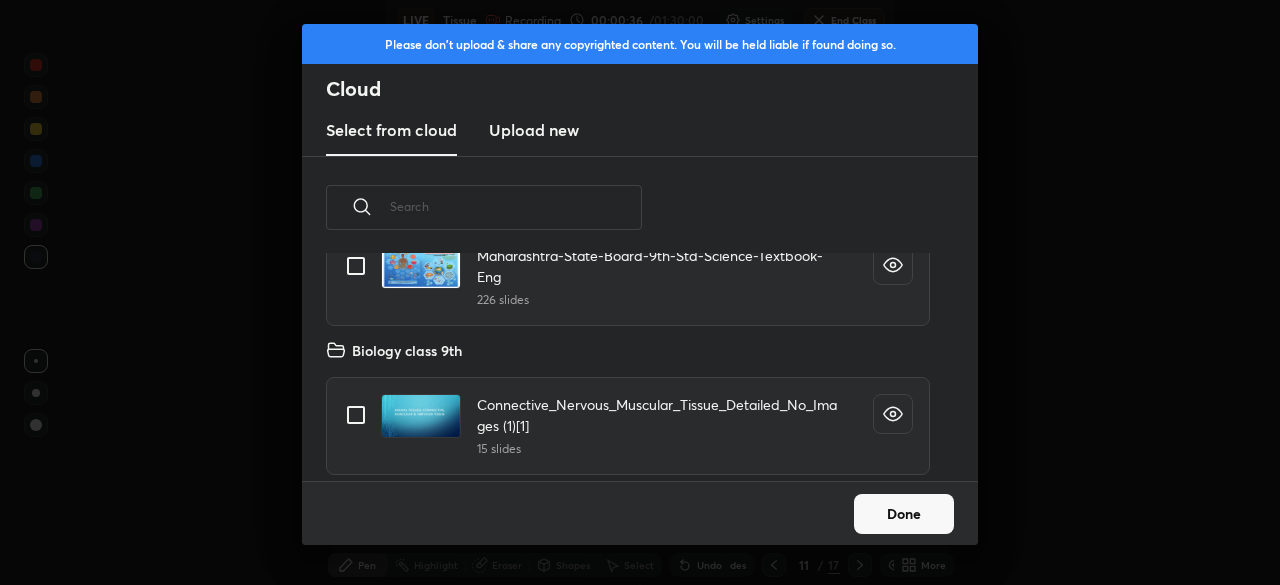 click at bounding box center (356, 415) 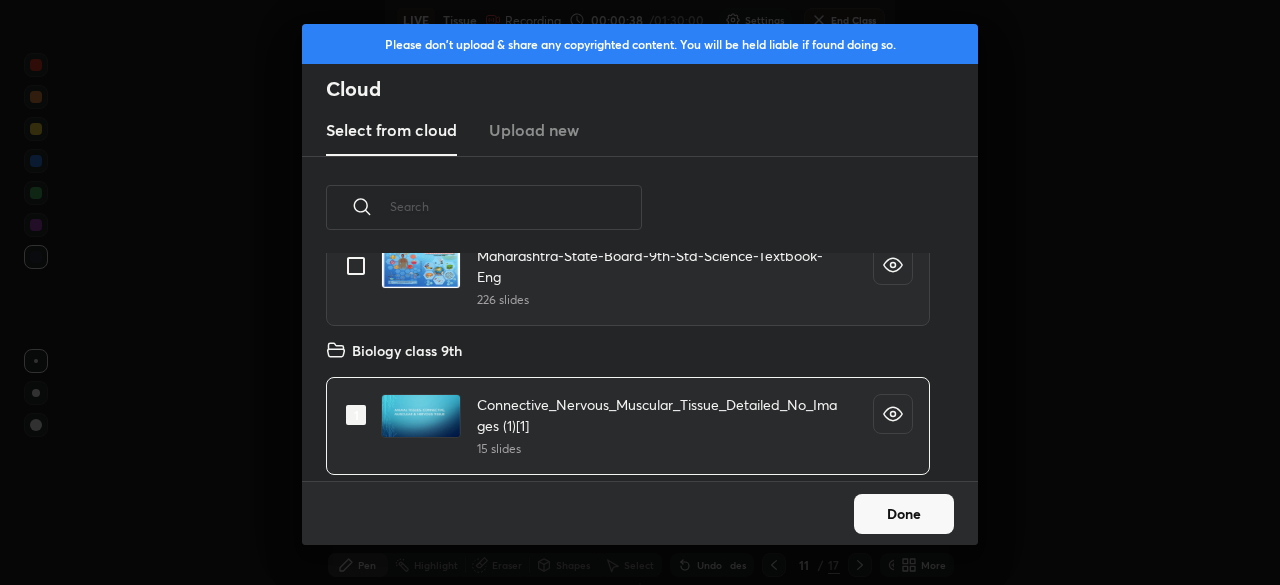 click on "Done" at bounding box center (904, 514) 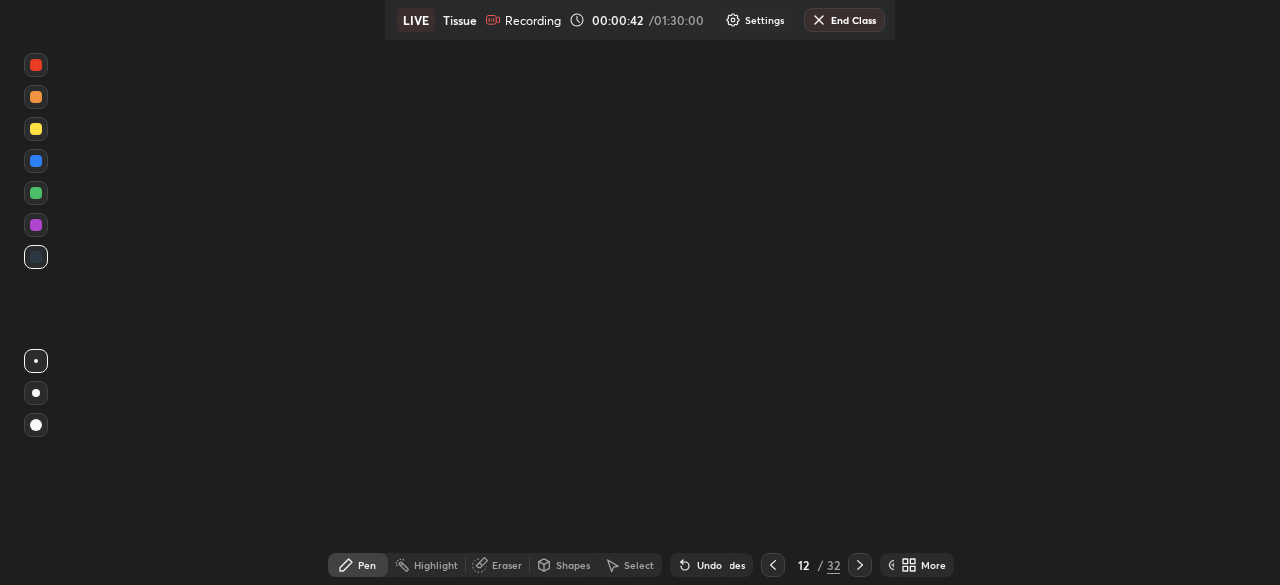 click 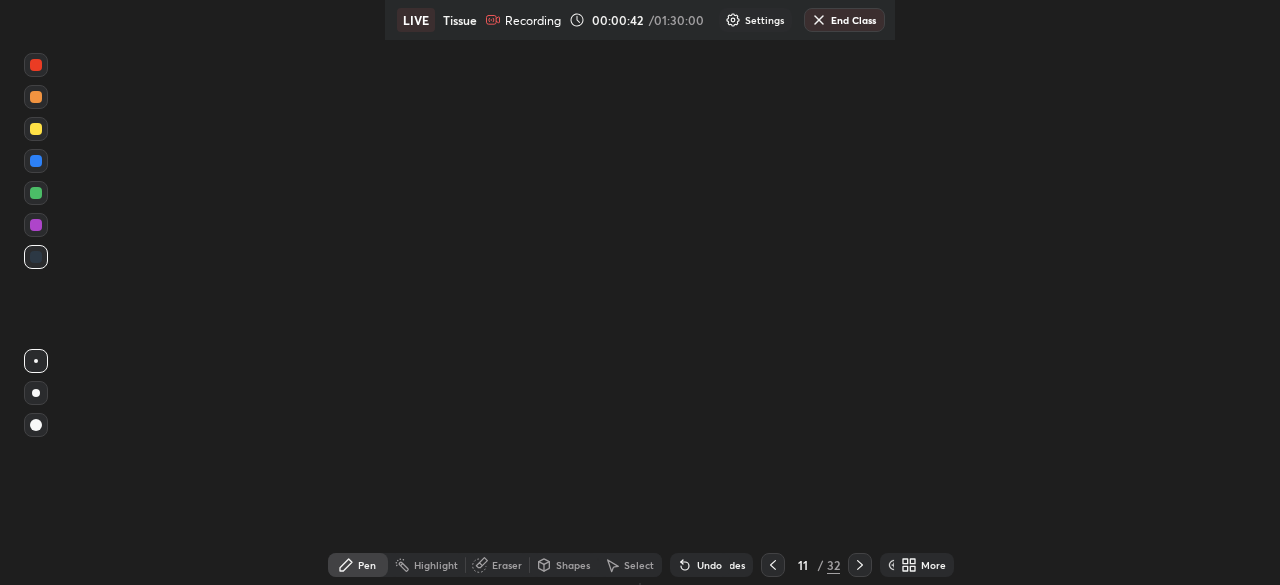 click 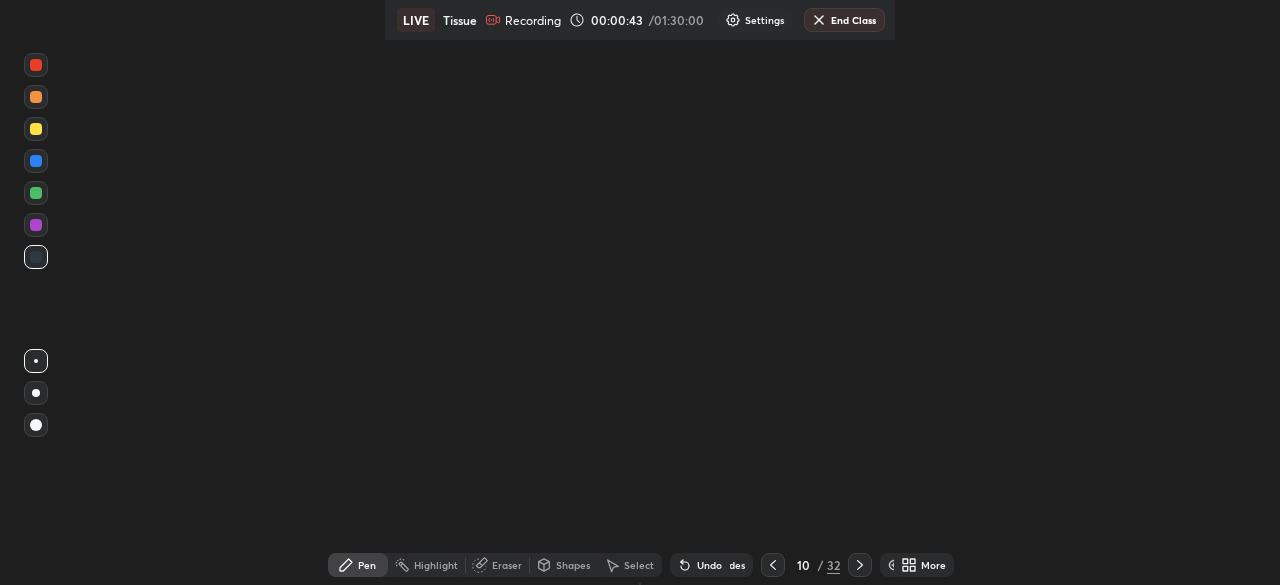 click 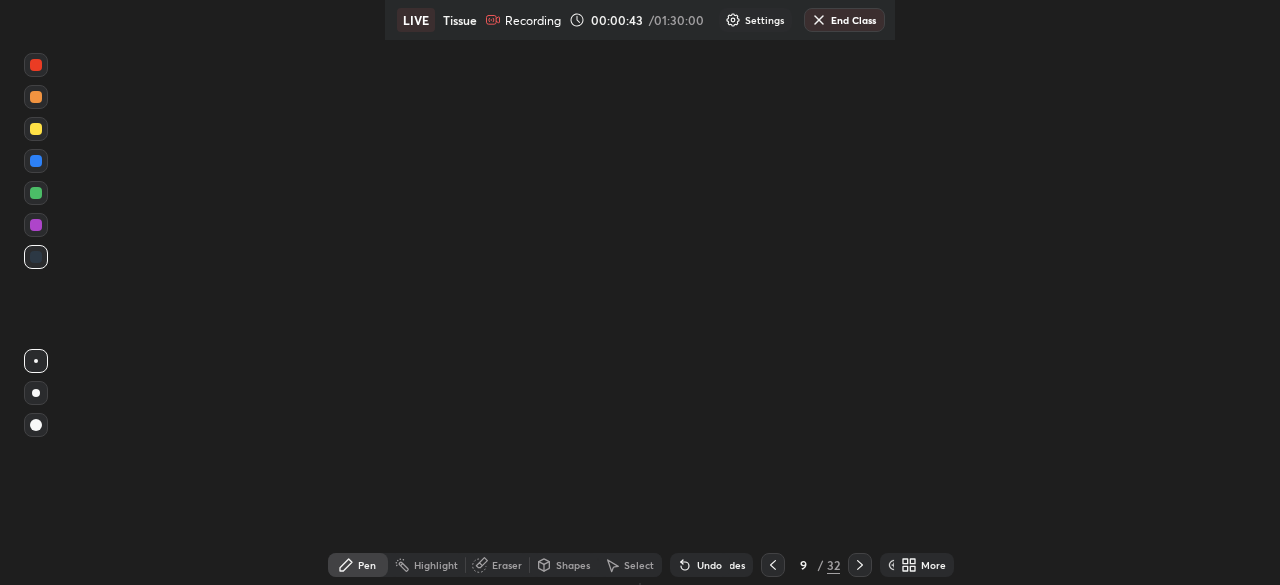 click 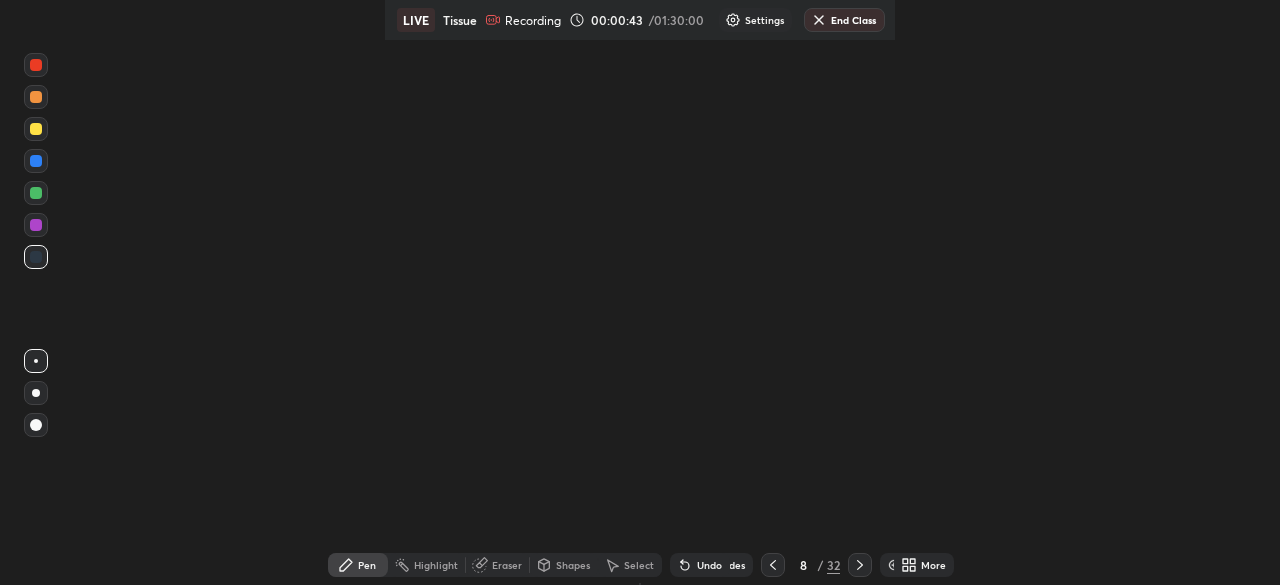 click 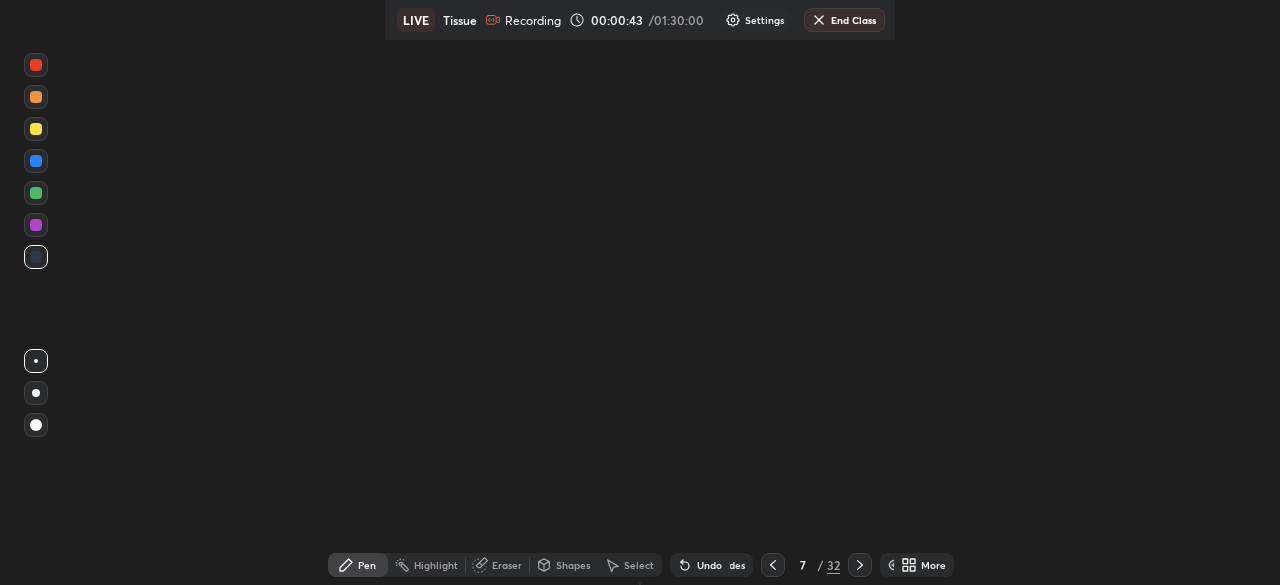 click 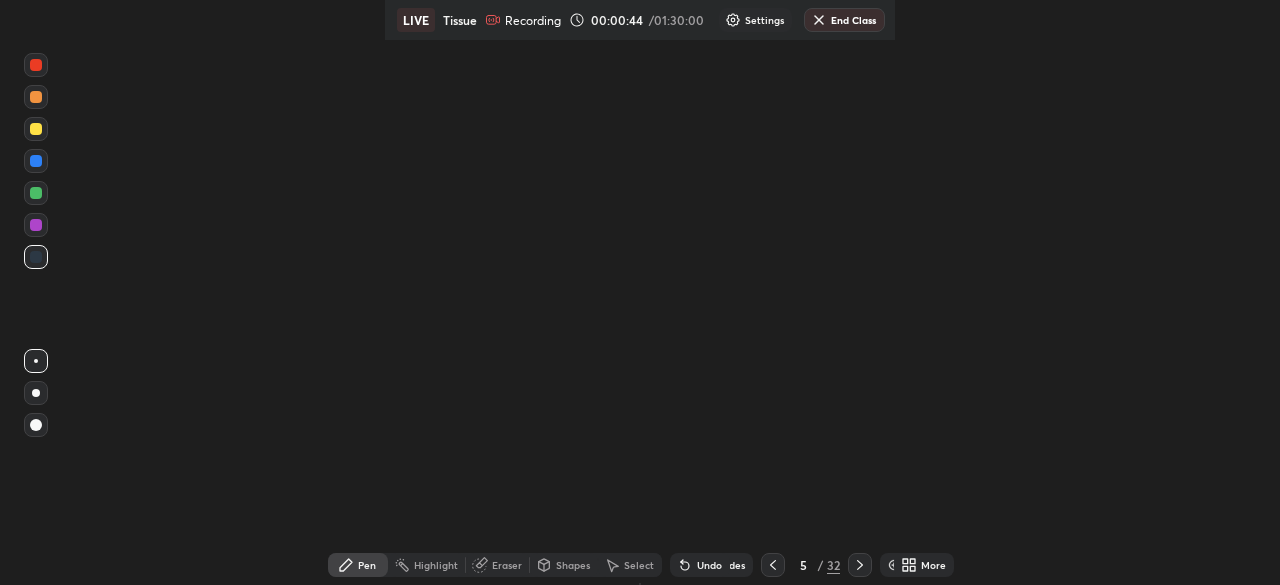 click 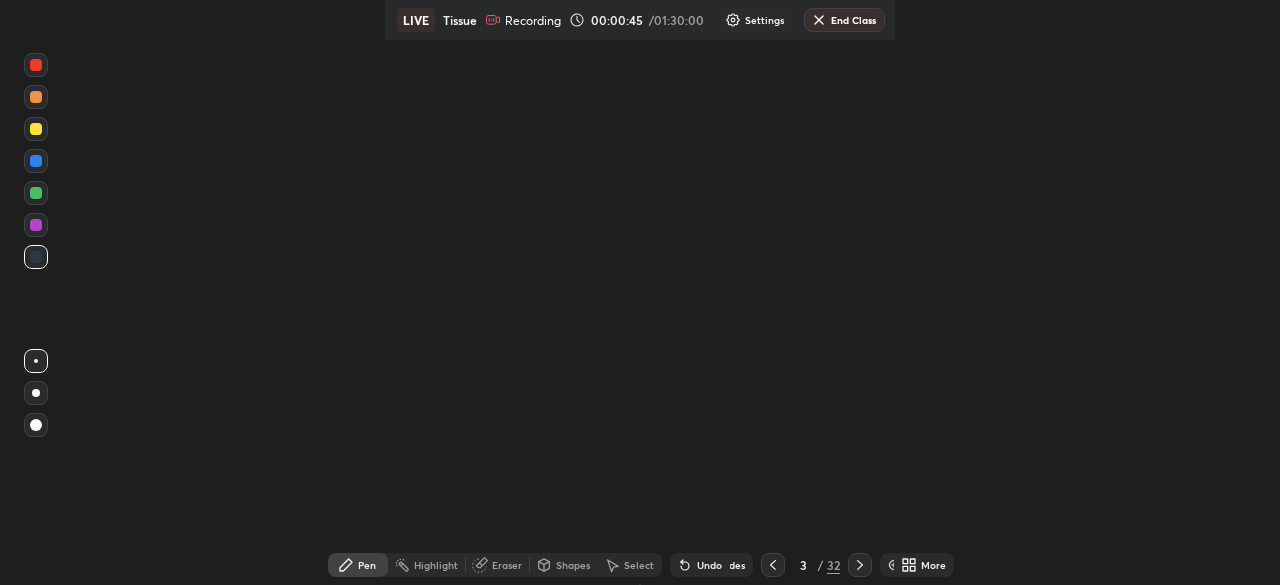 click 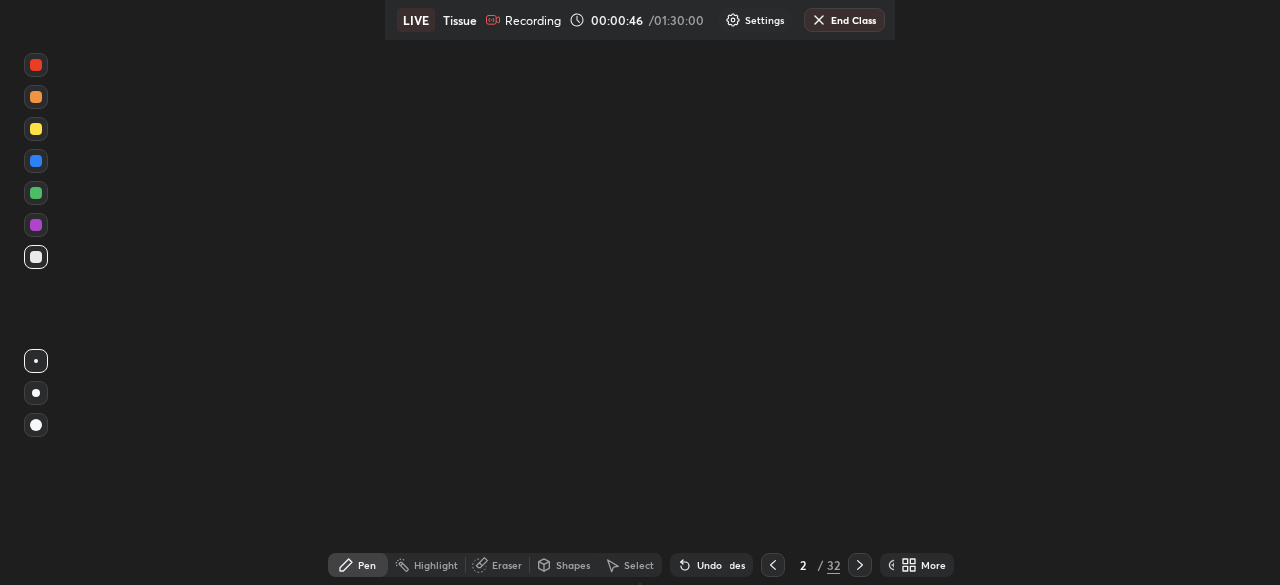 click at bounding box center [773, 565] 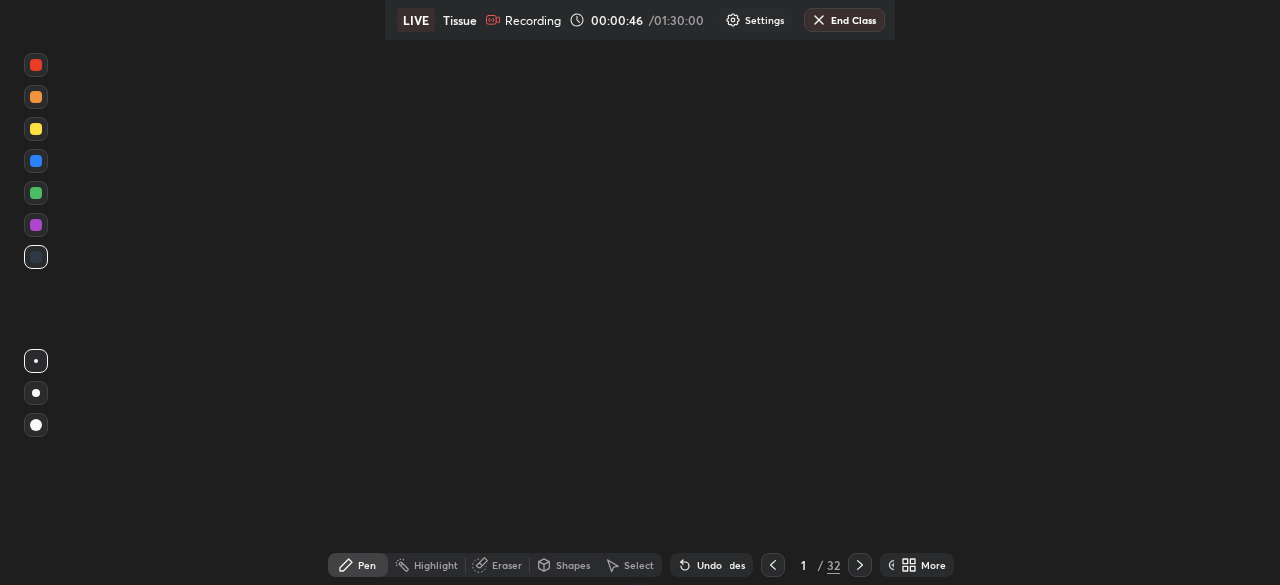 click 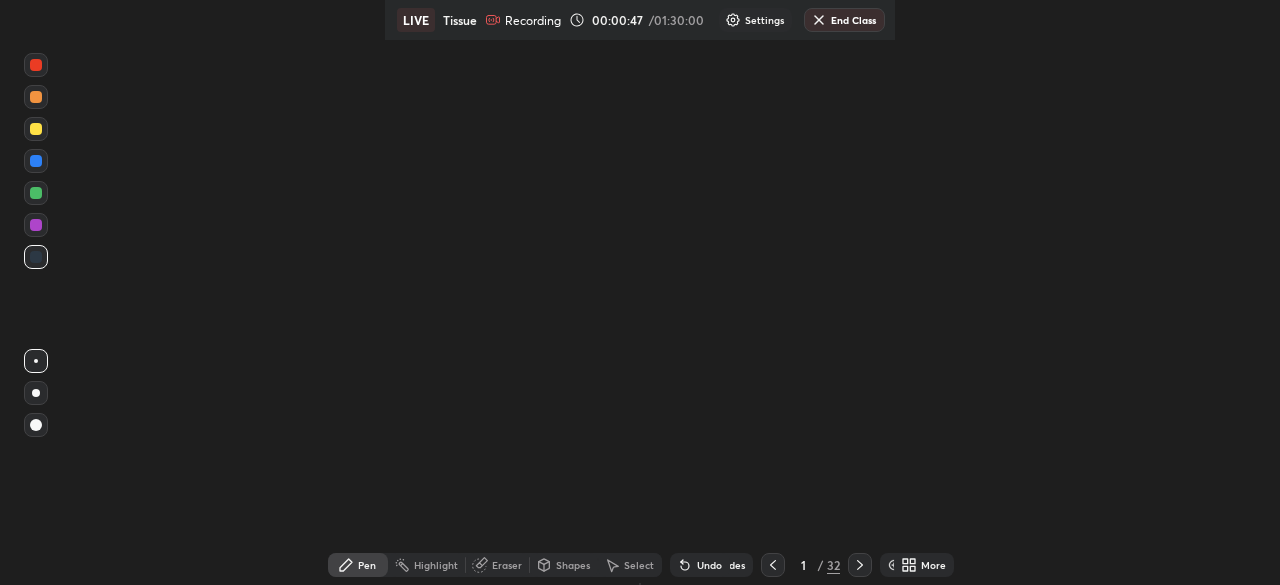click at bounding box center [860, 565] 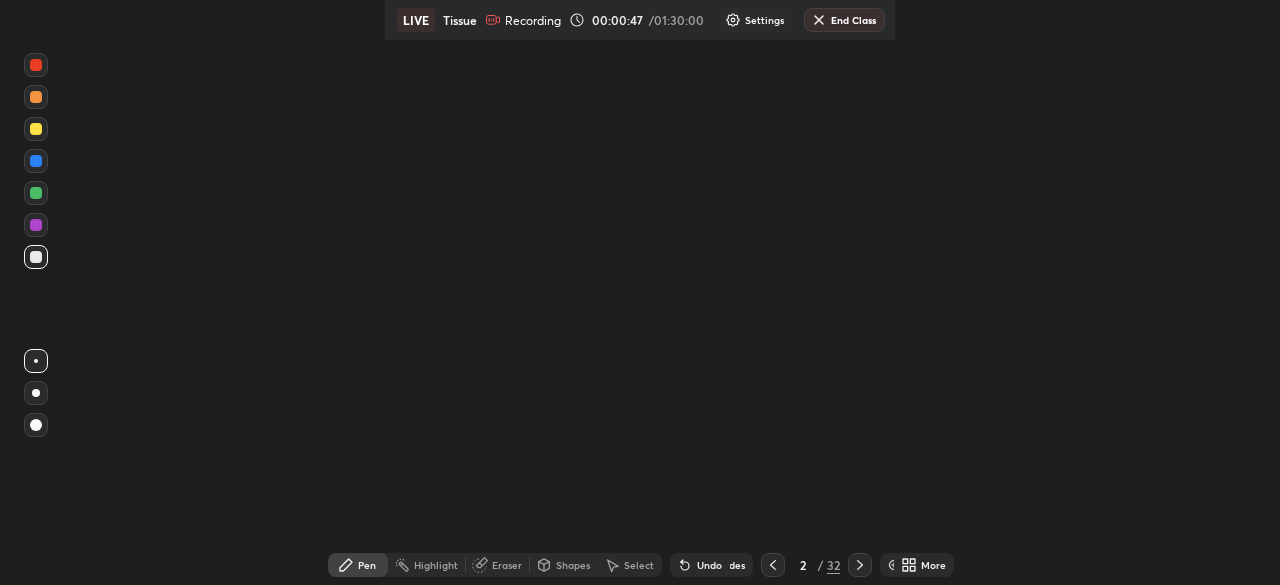 click 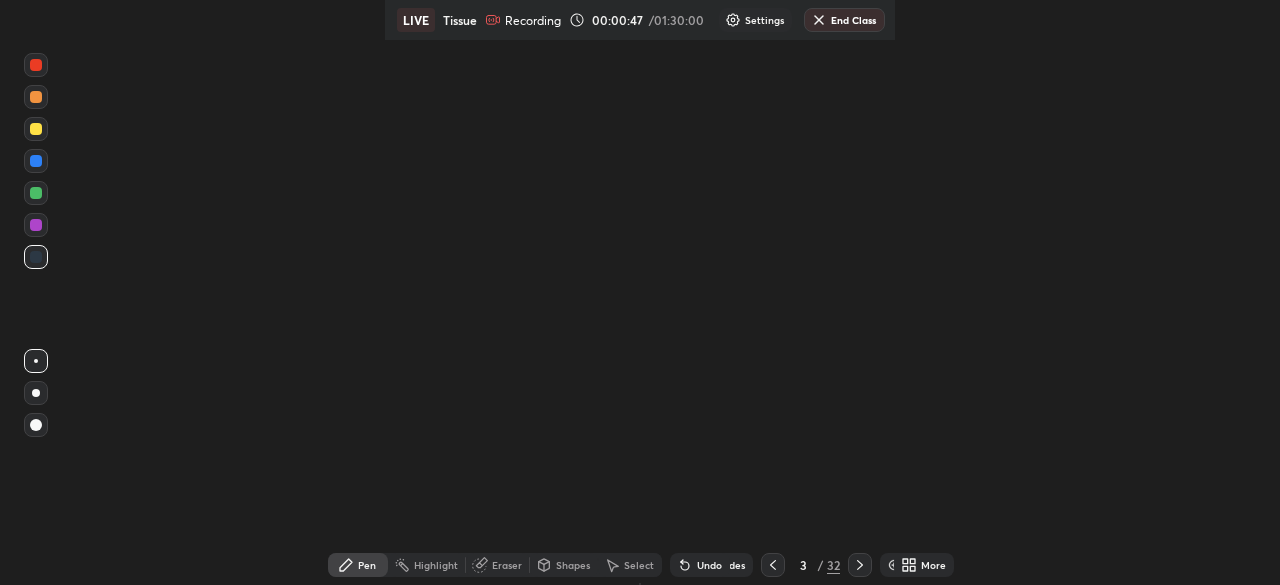 click 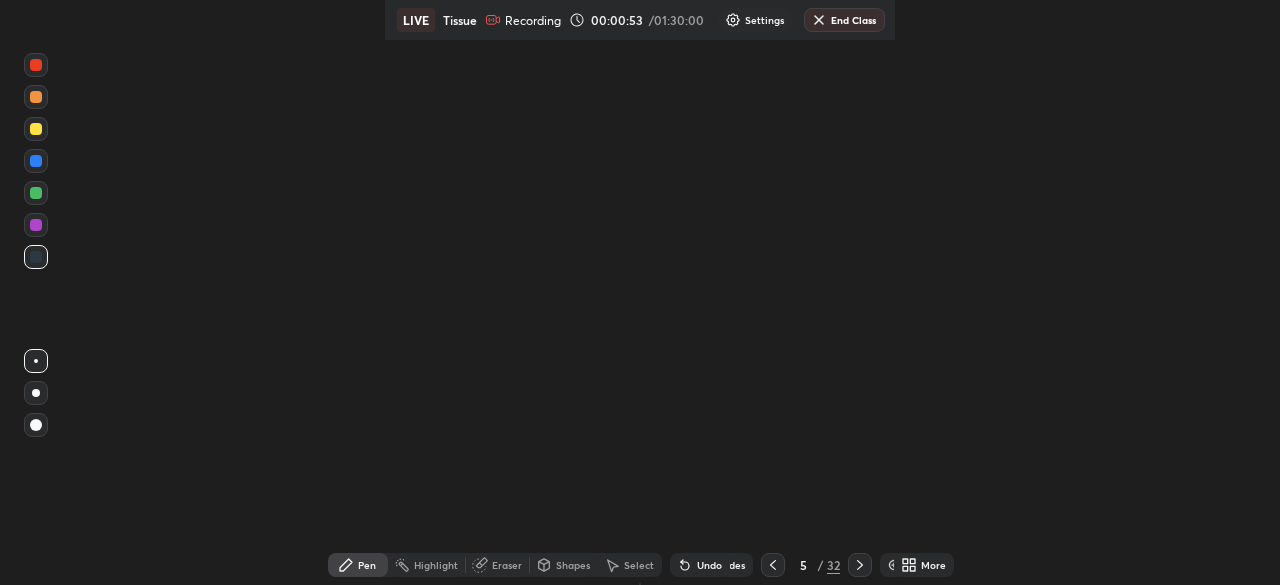 click 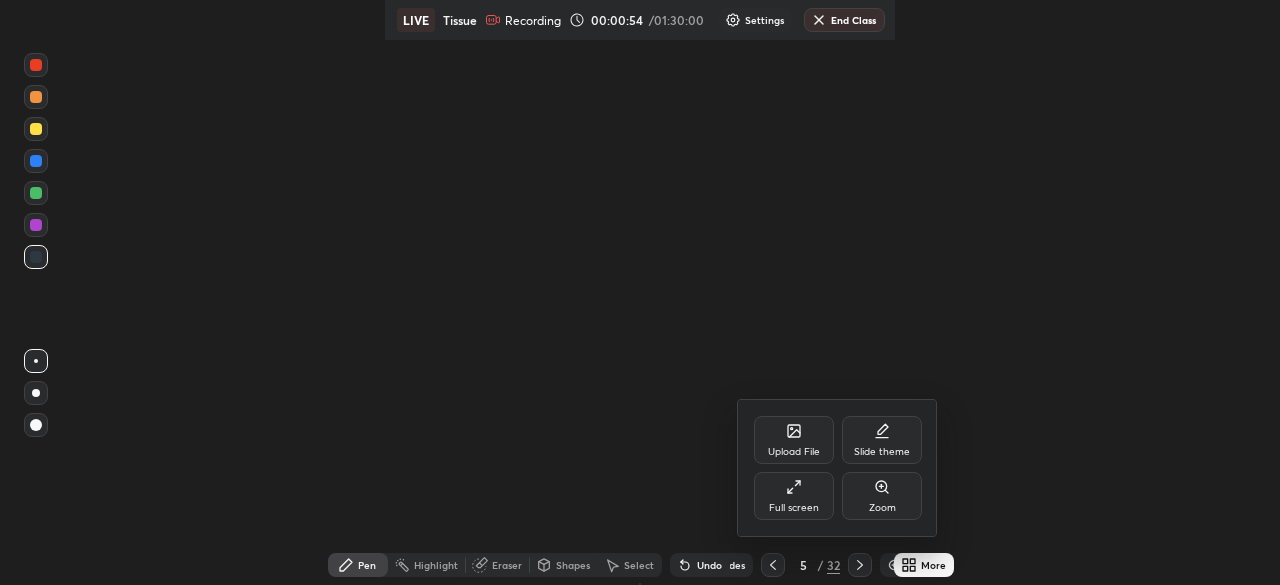 click at bounding box center [640, 292] 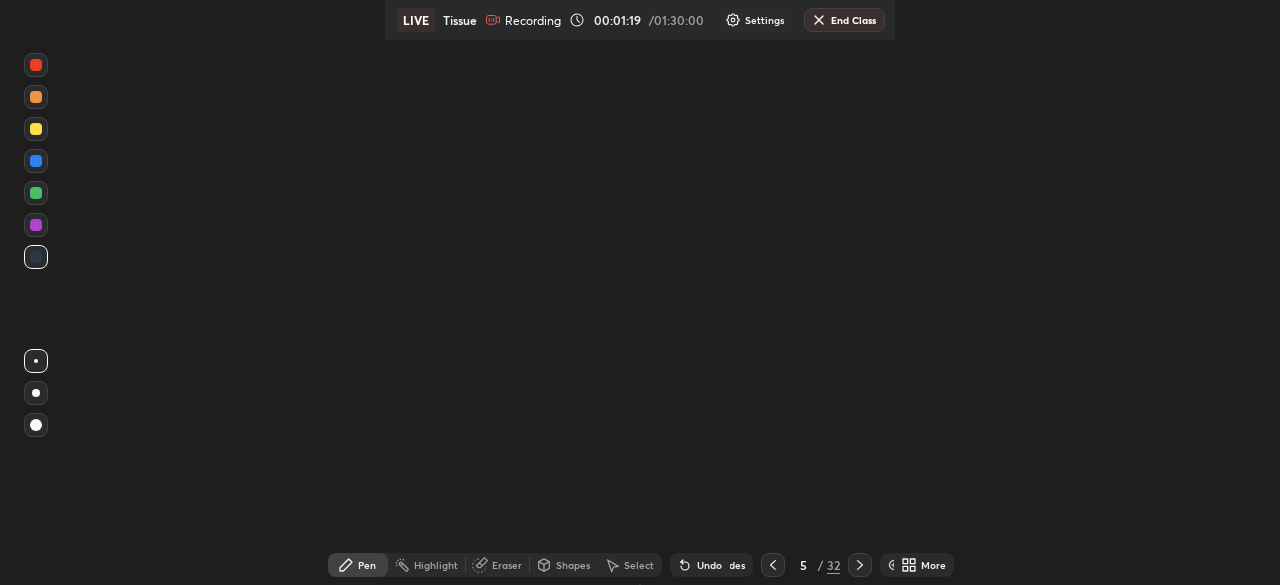 click 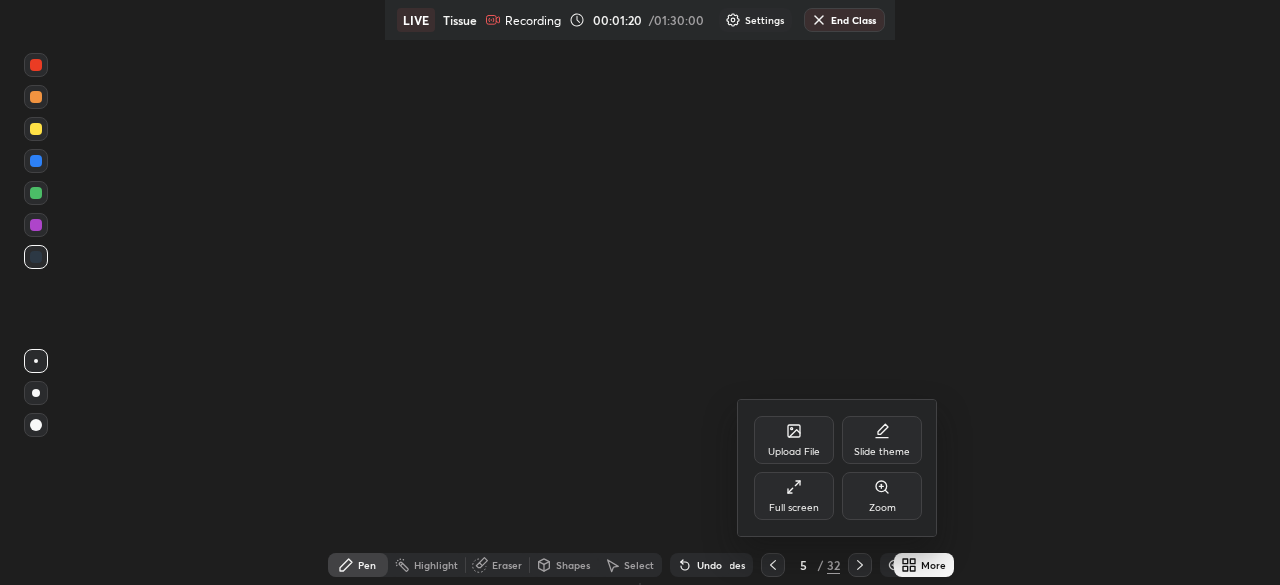 click on "Full screen" at bounding box center (794, 508) 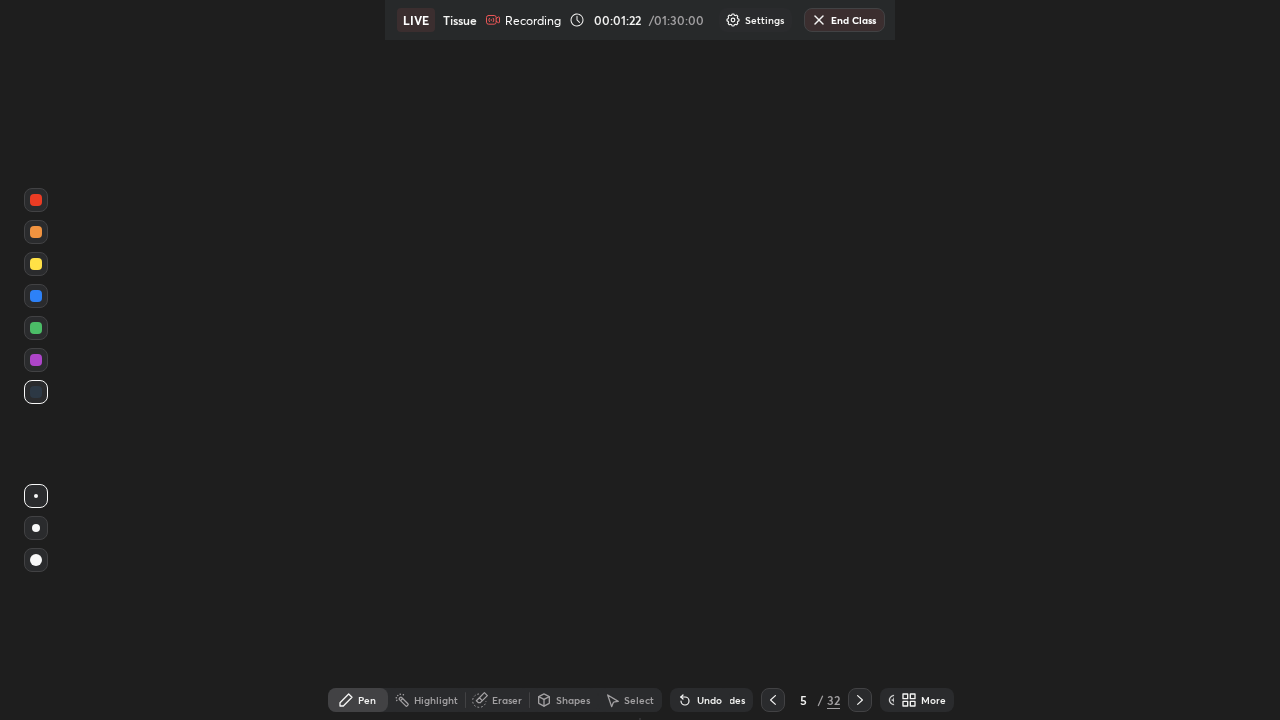 click 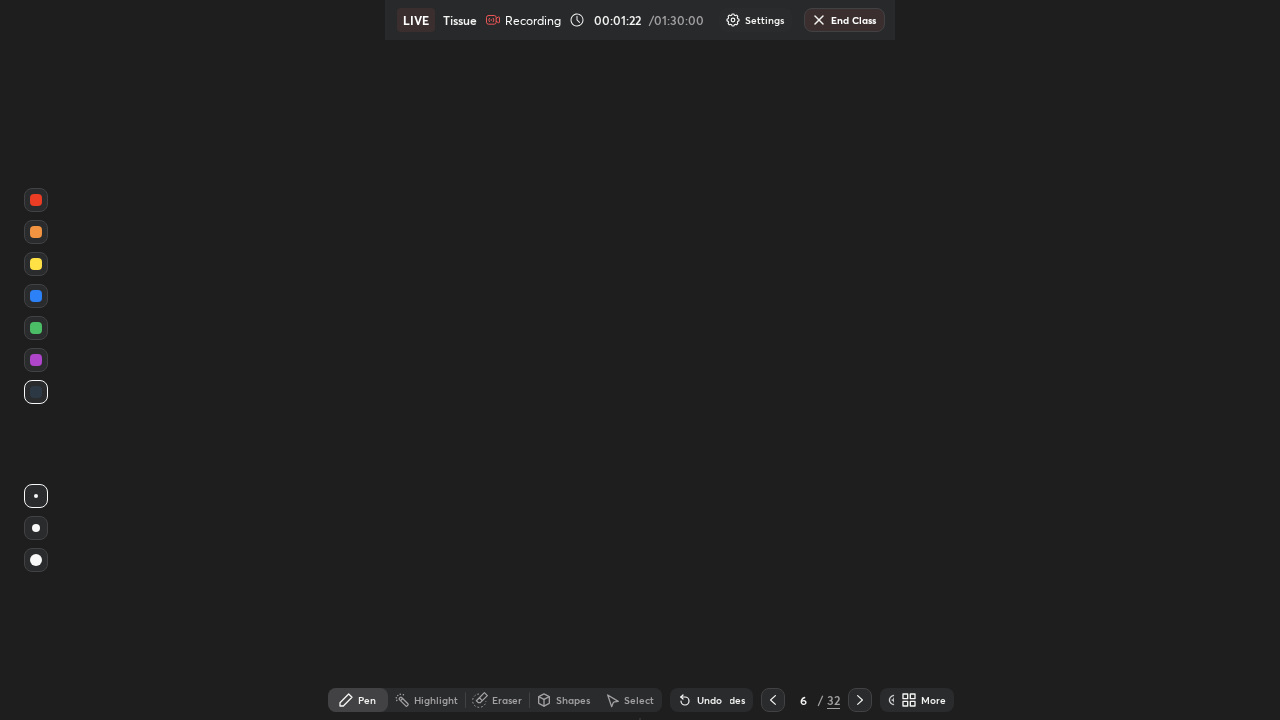click 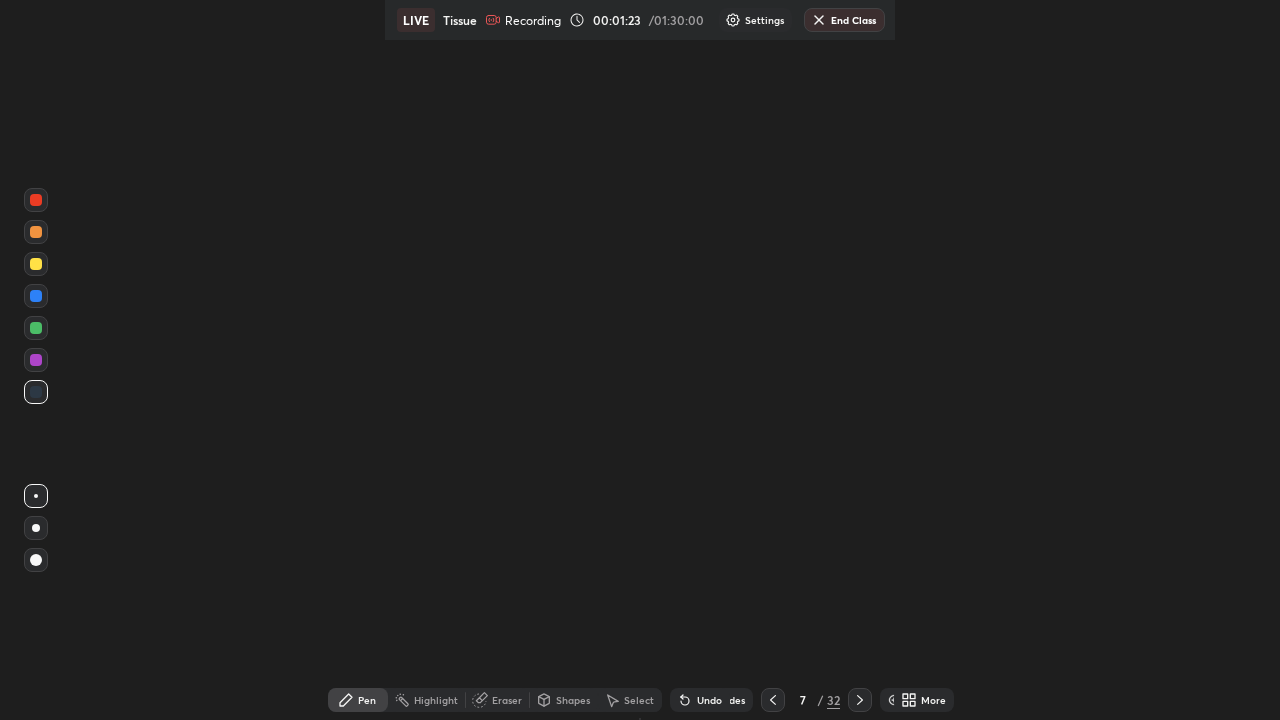 click 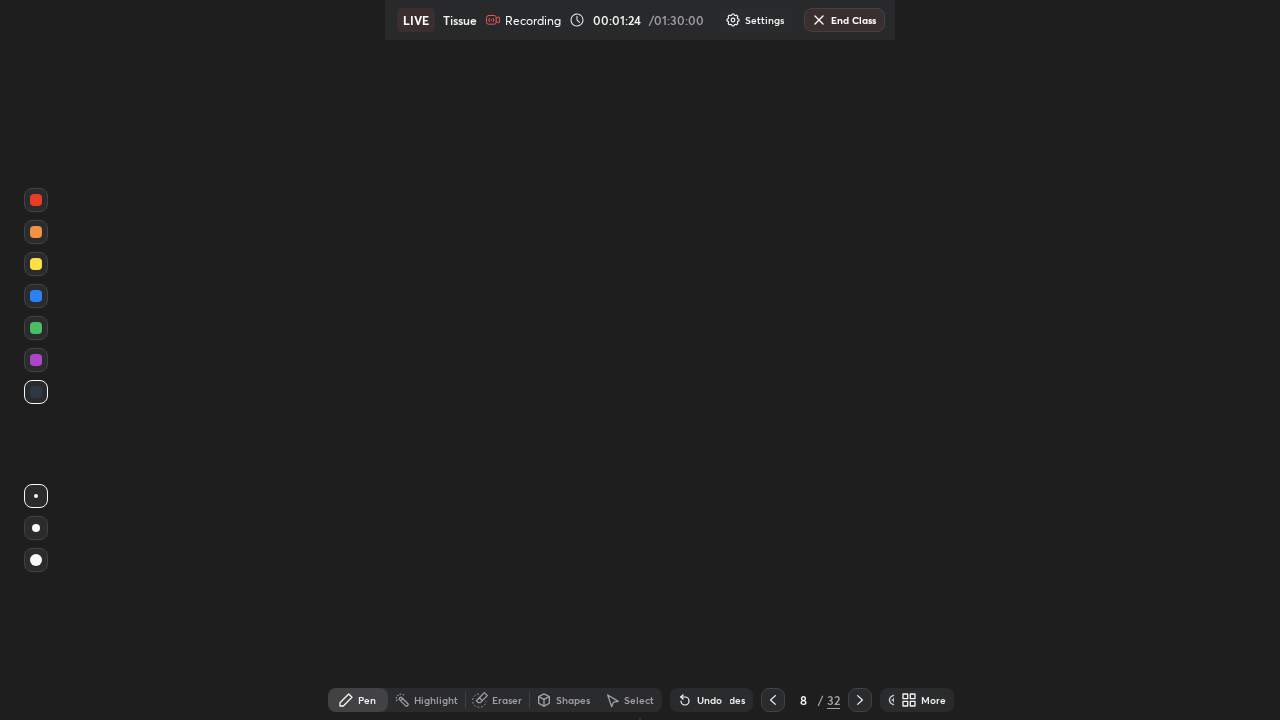 click 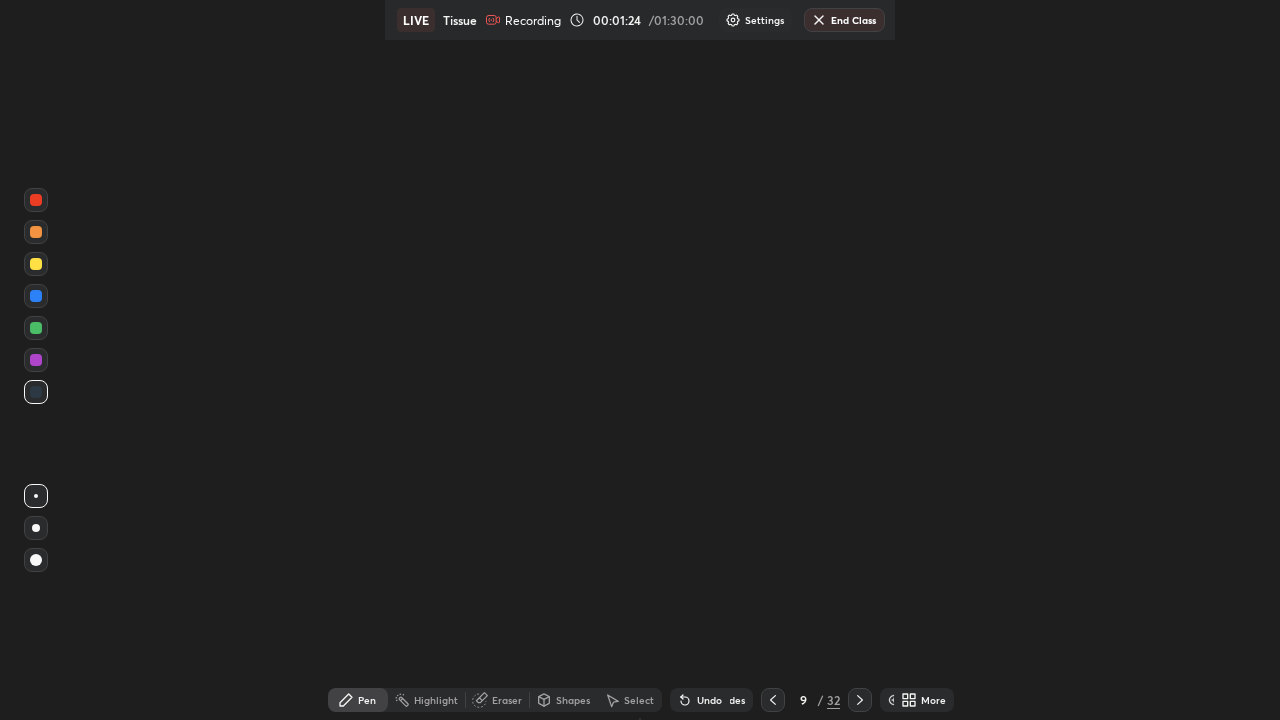 click 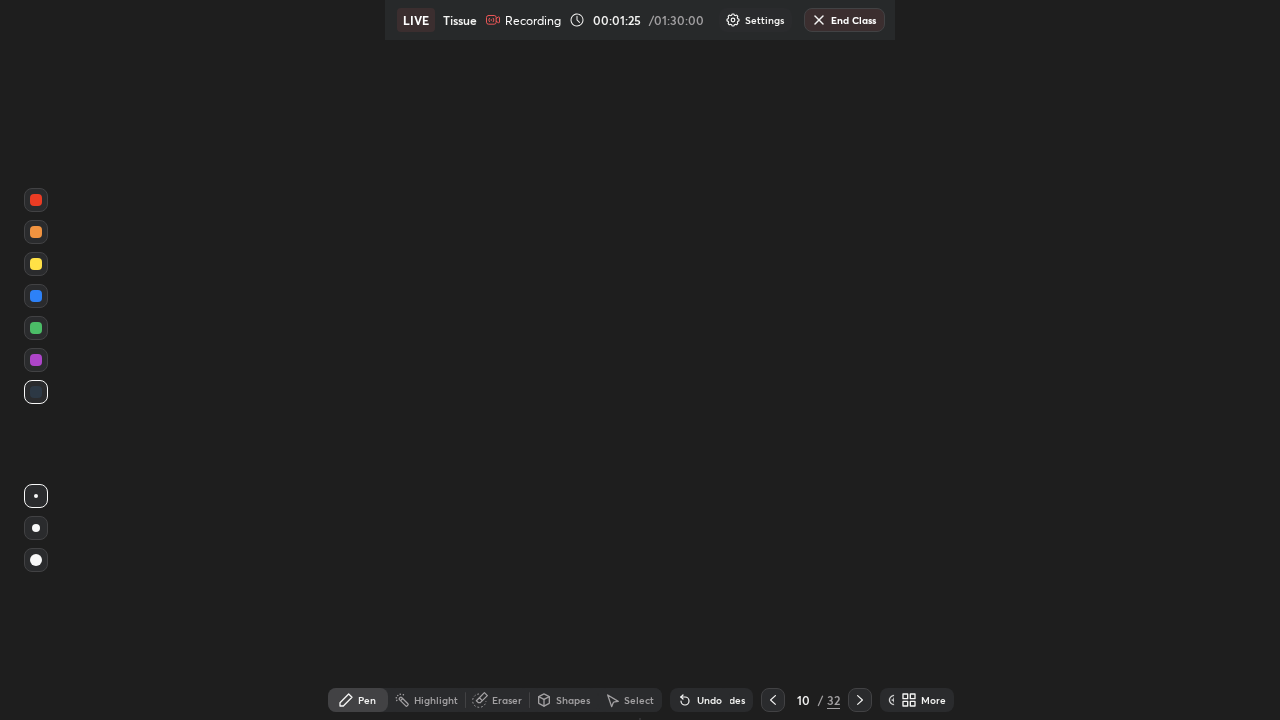 click 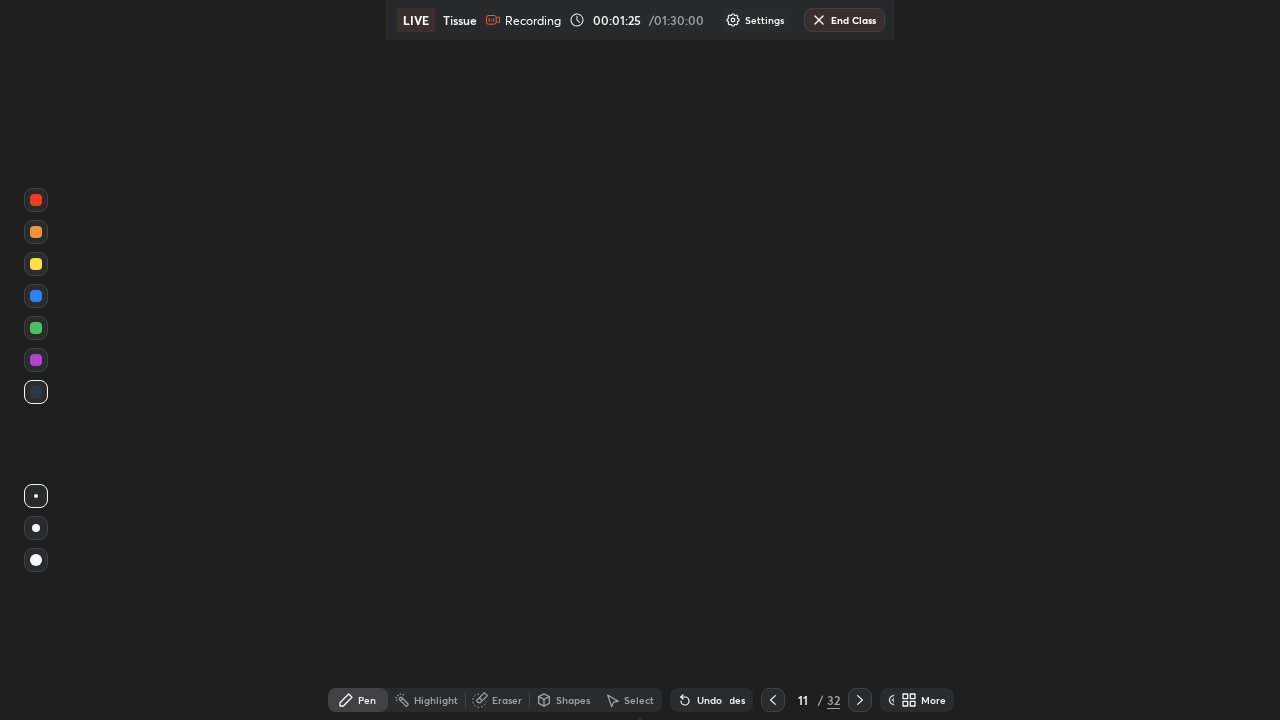 click 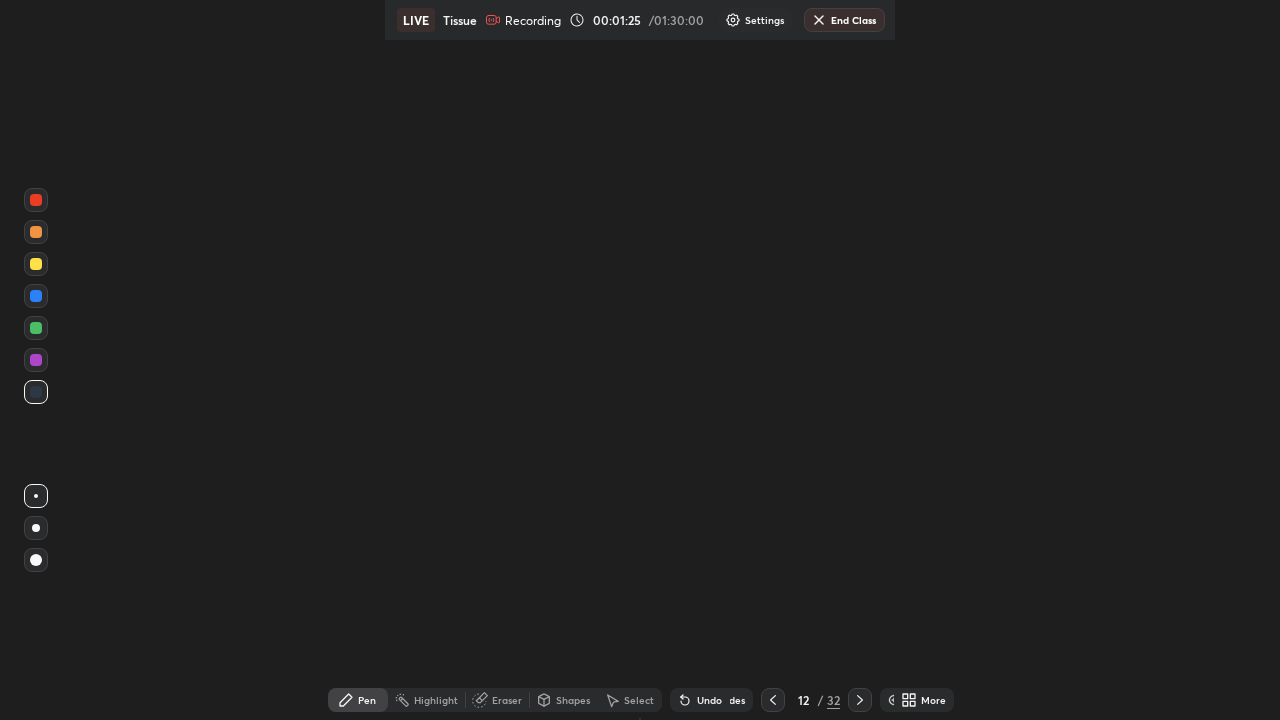 click 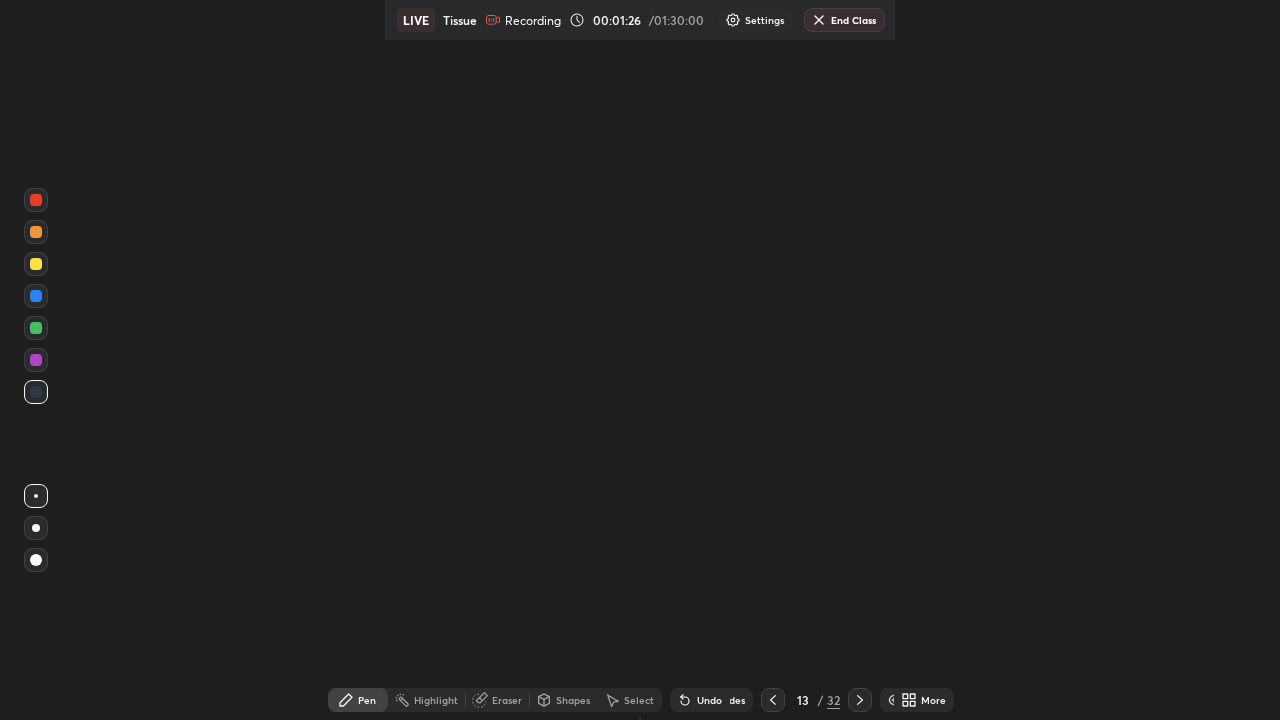 click 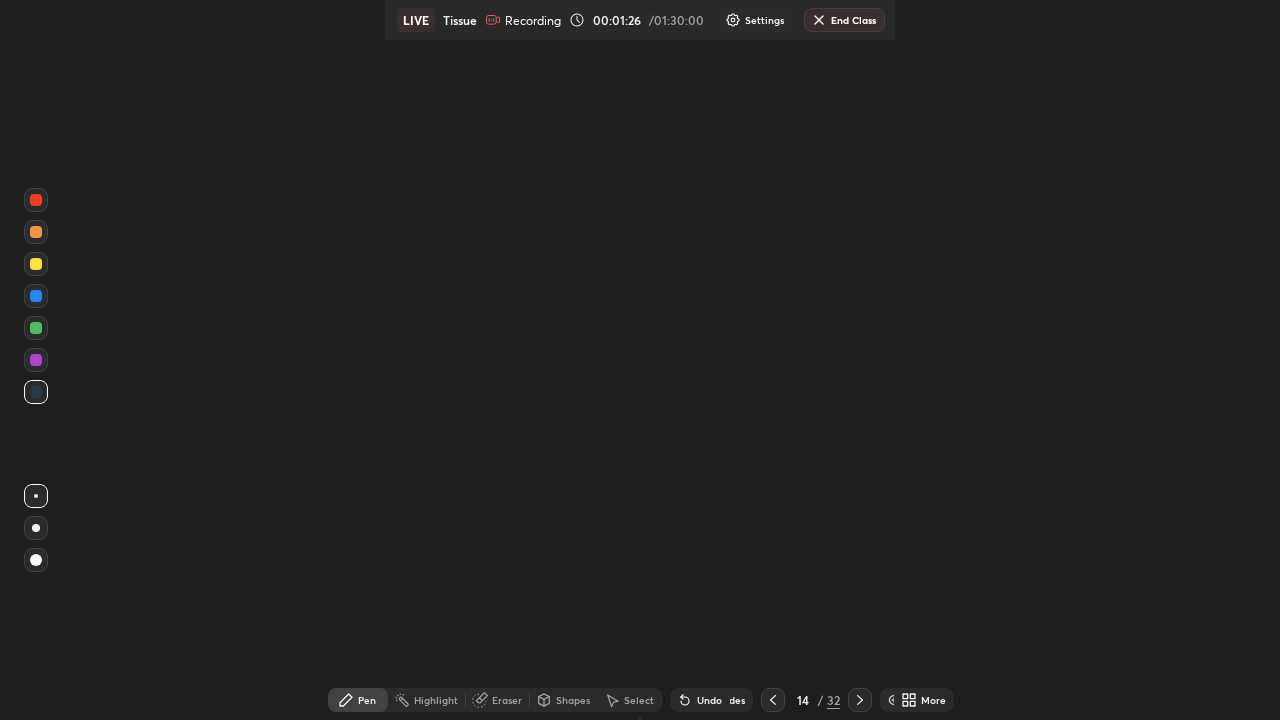 click 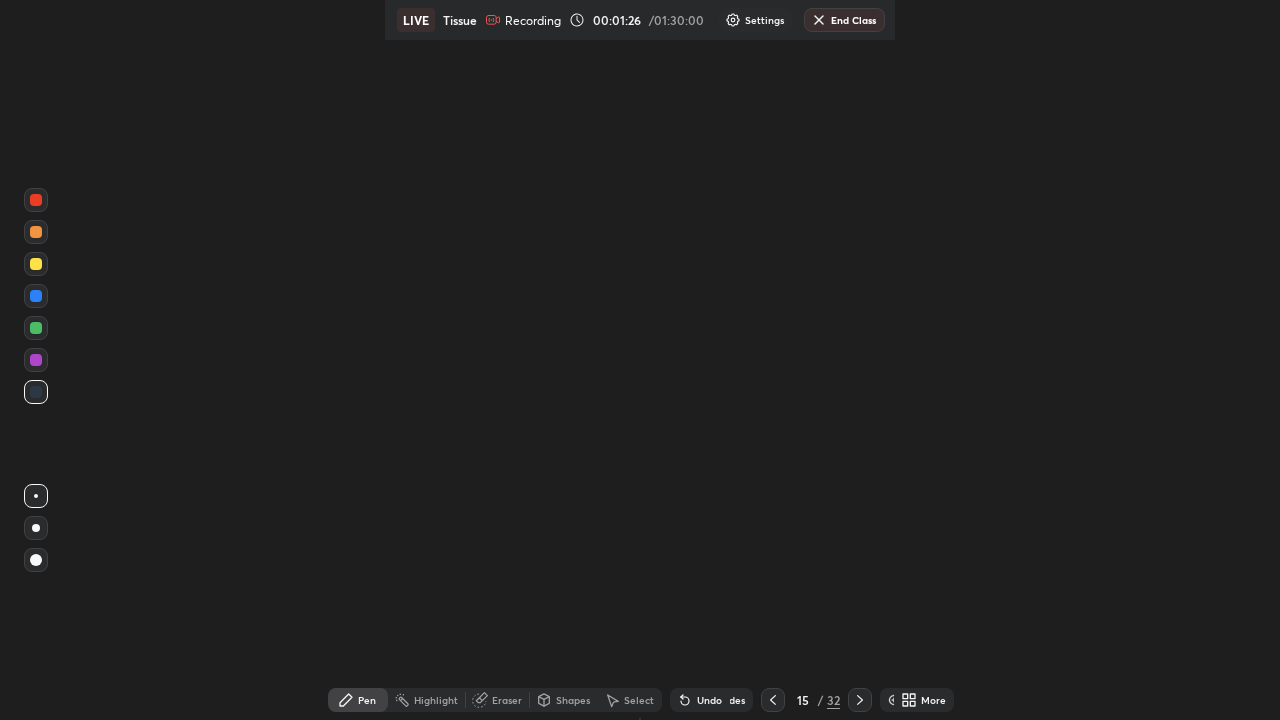 click 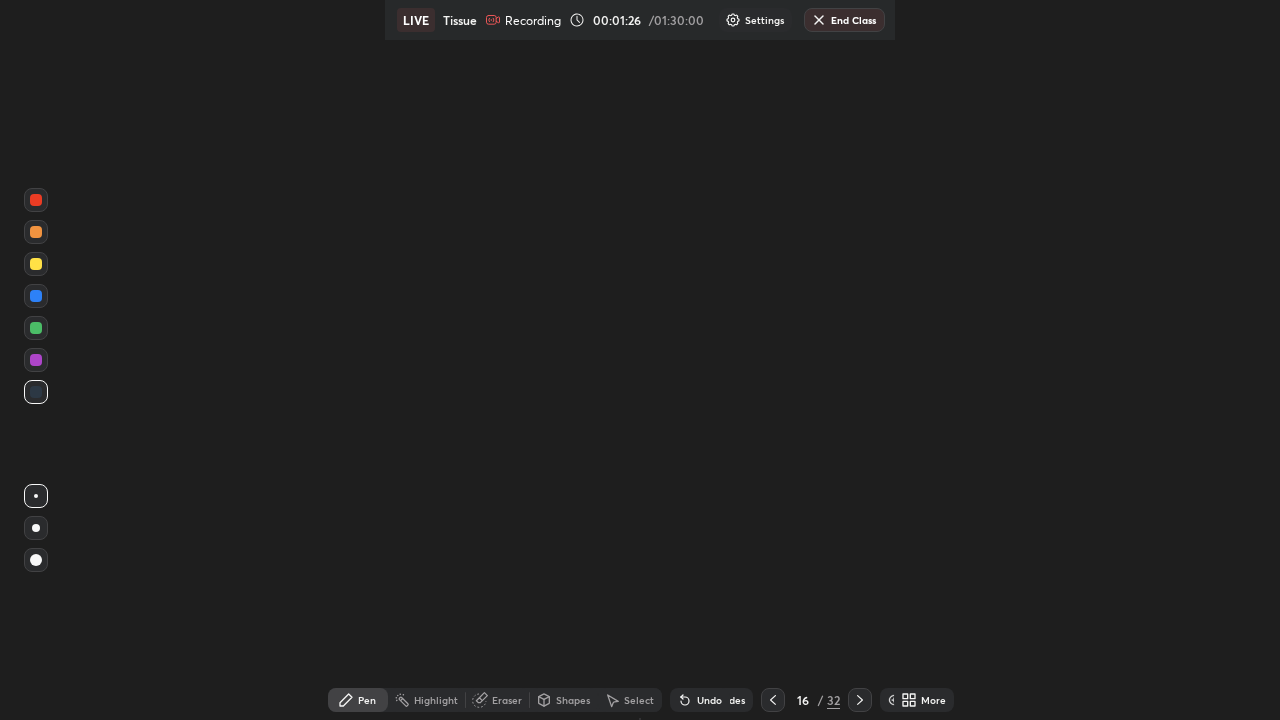 click 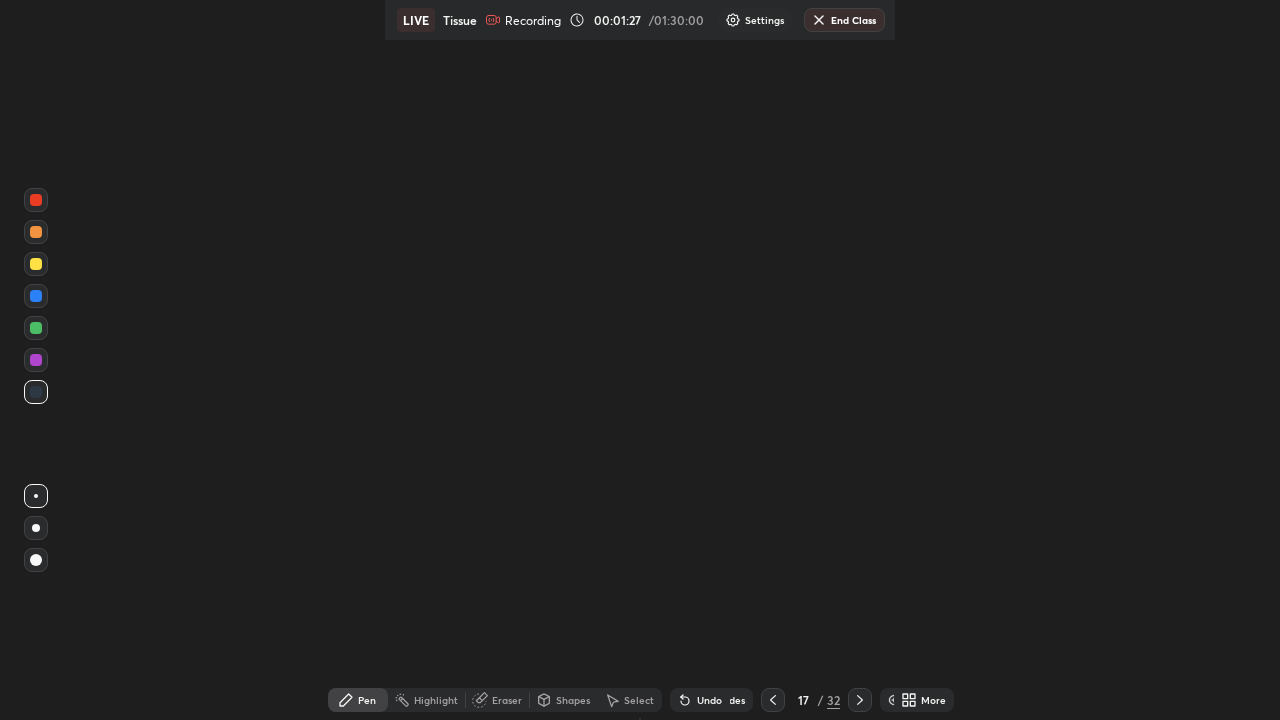 click 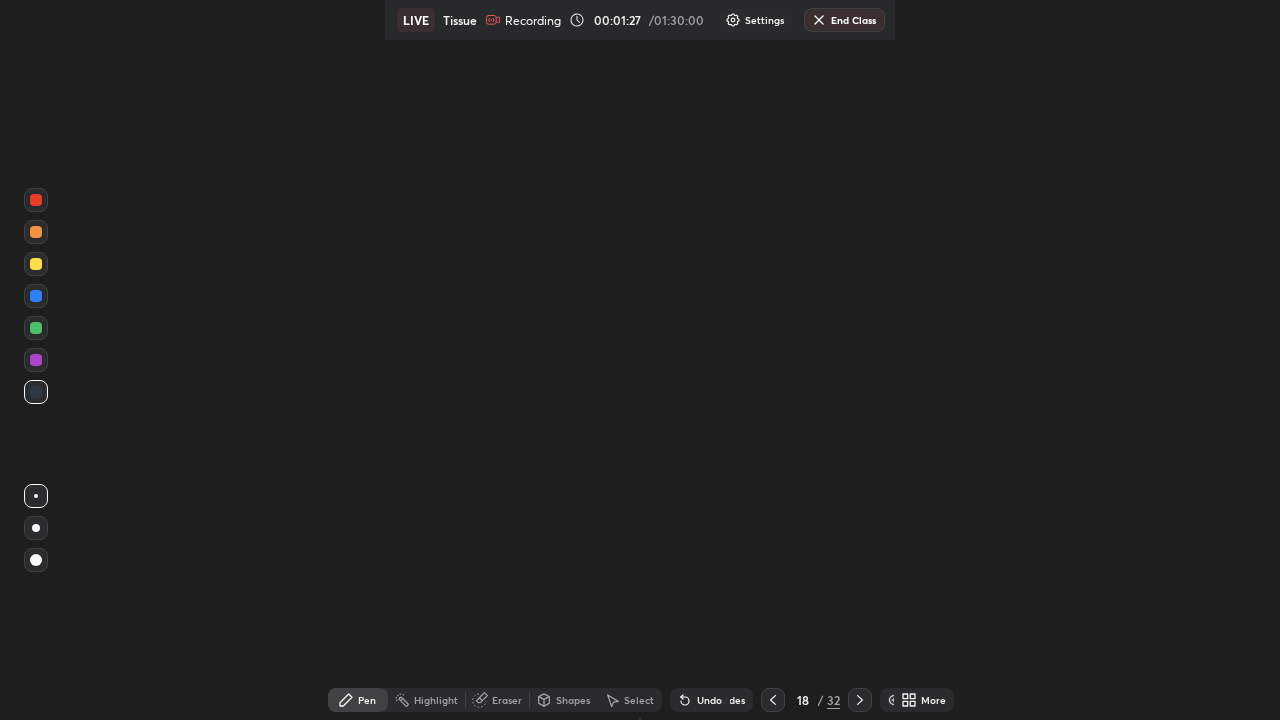 click 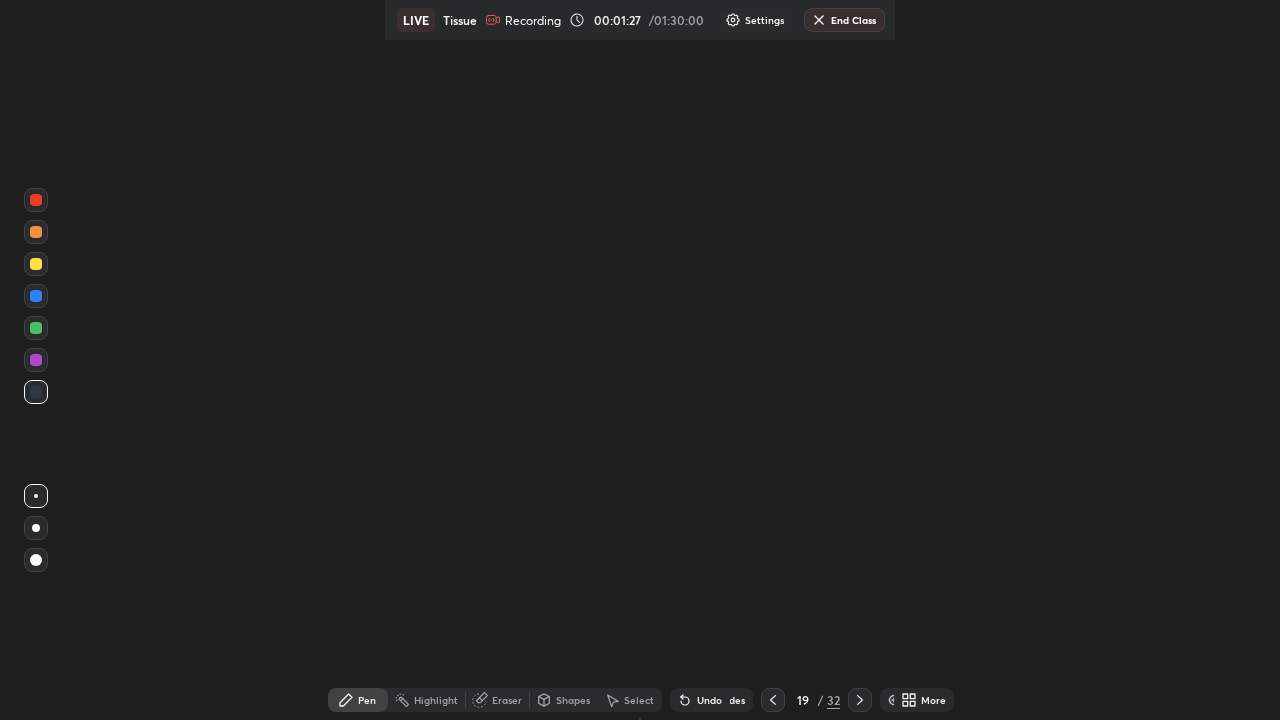 click 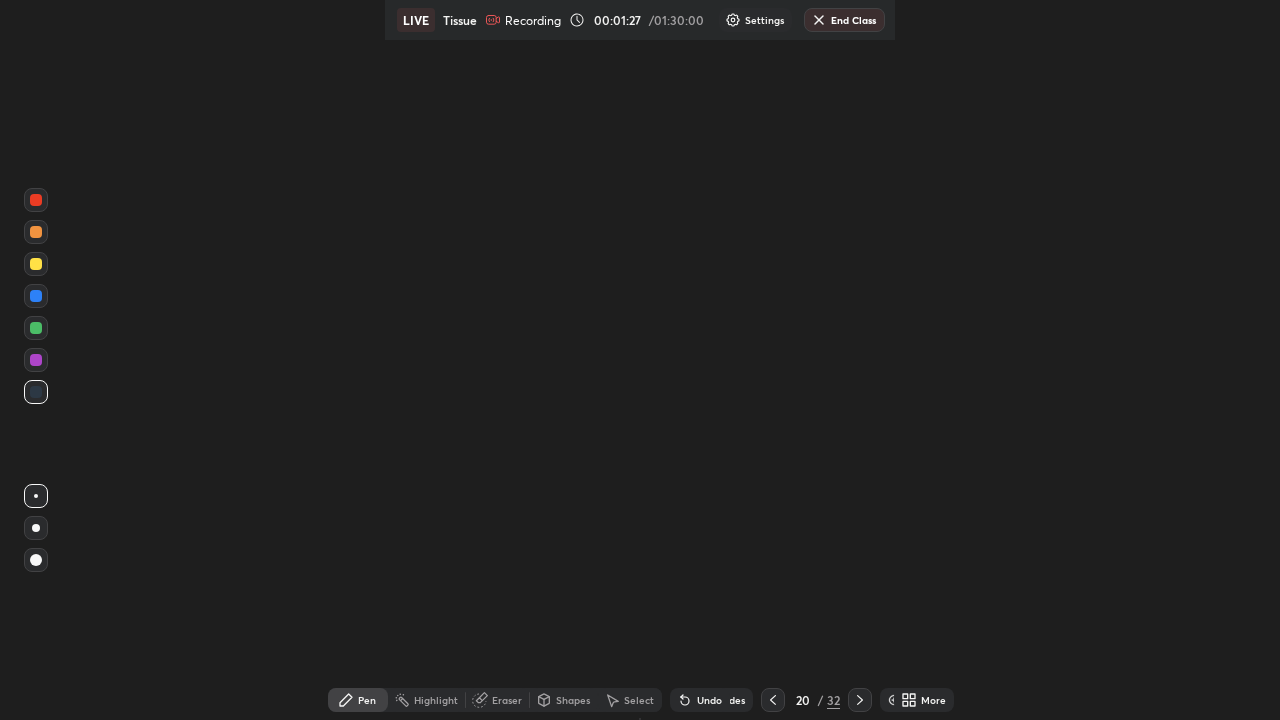 click 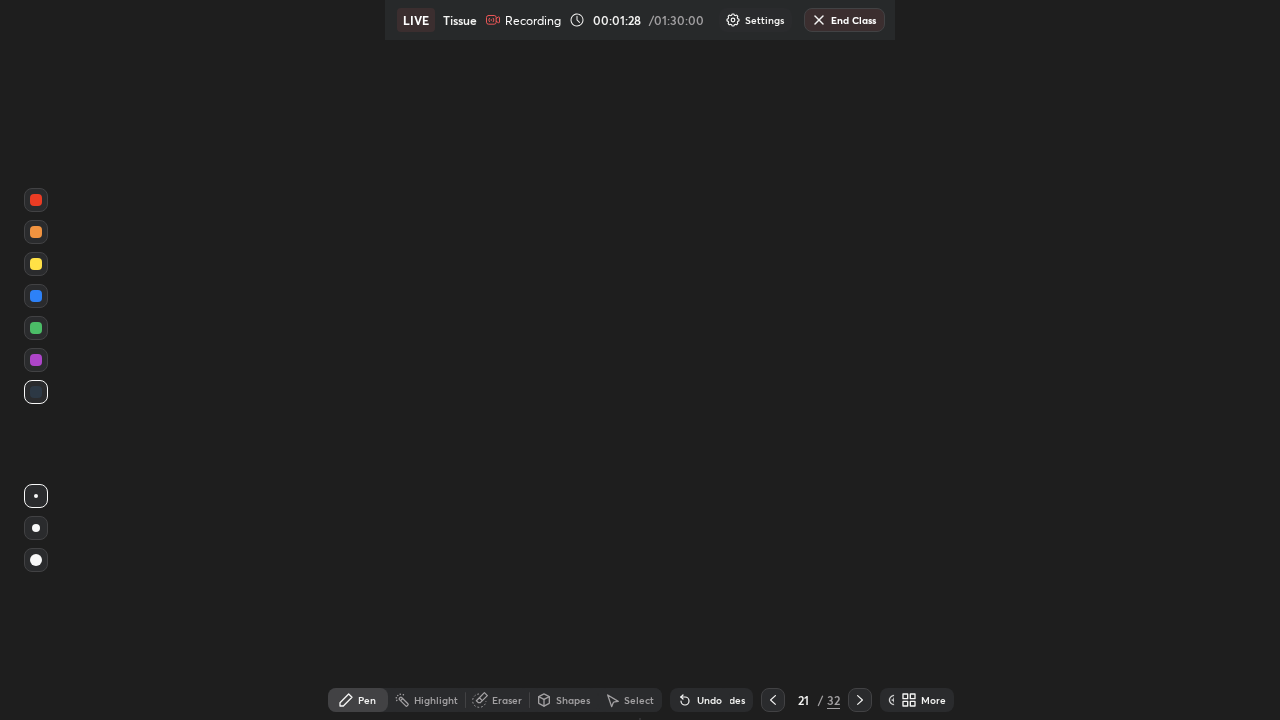 click 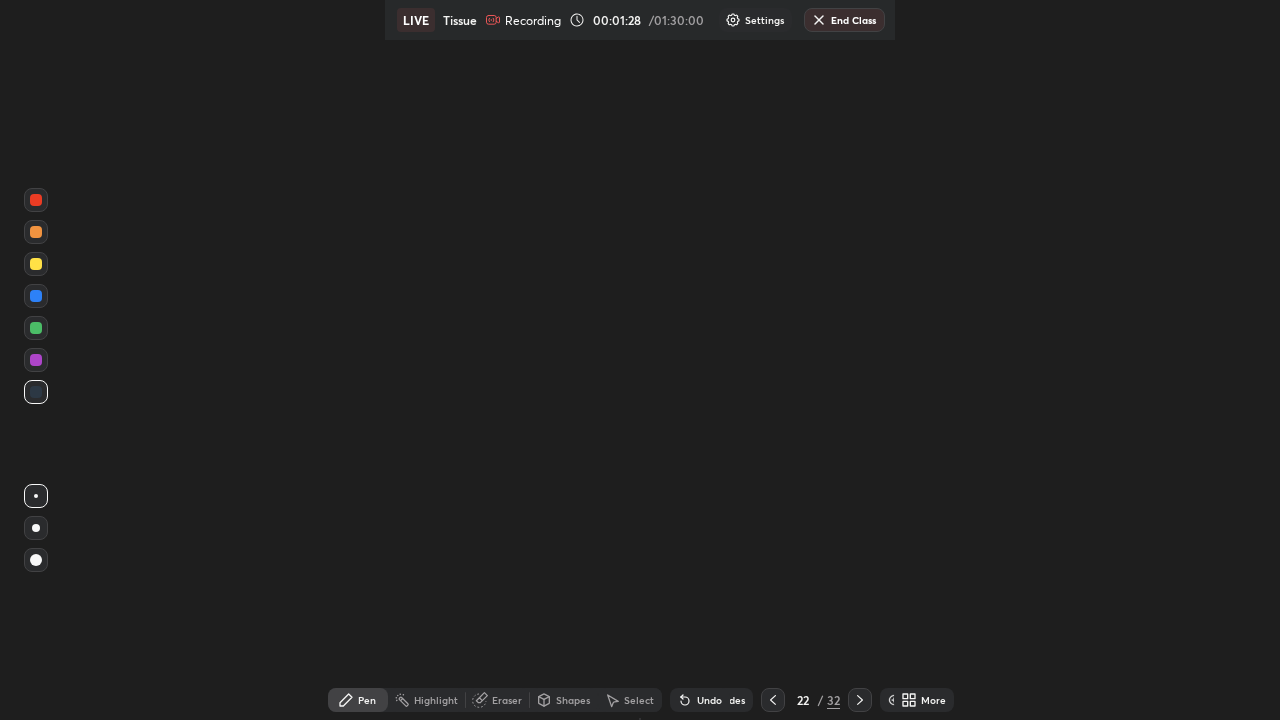 click 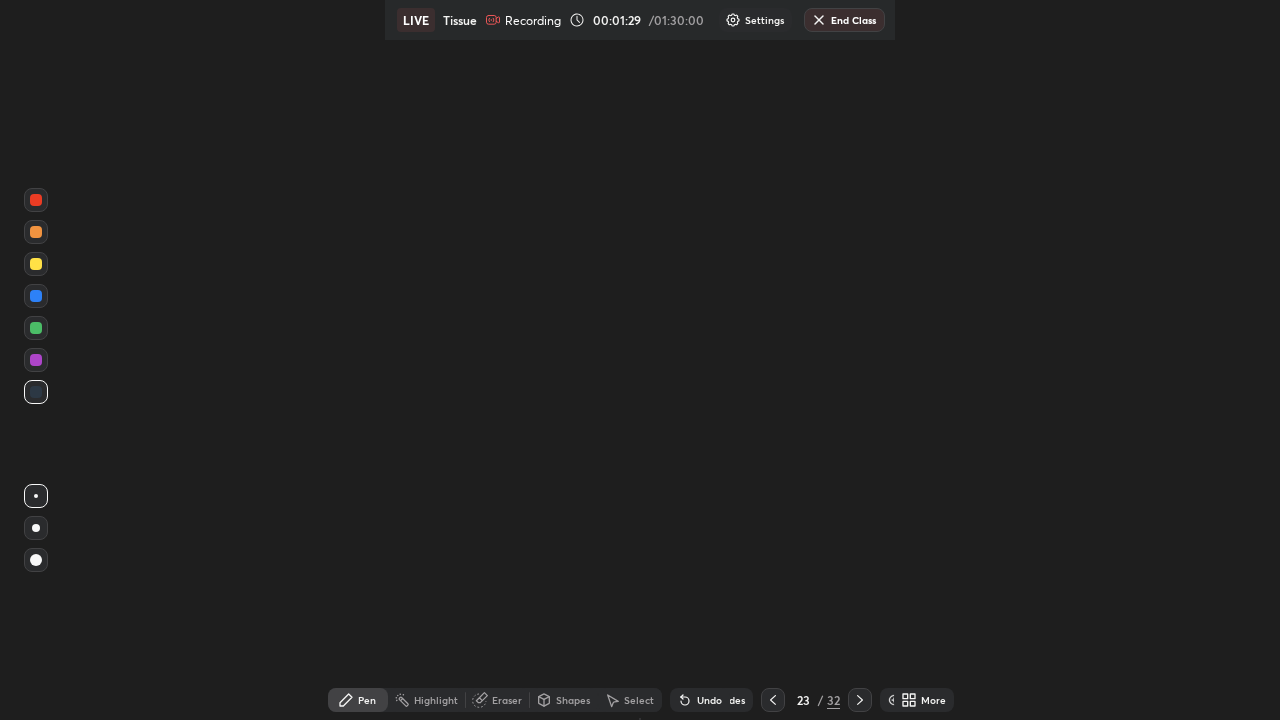 click 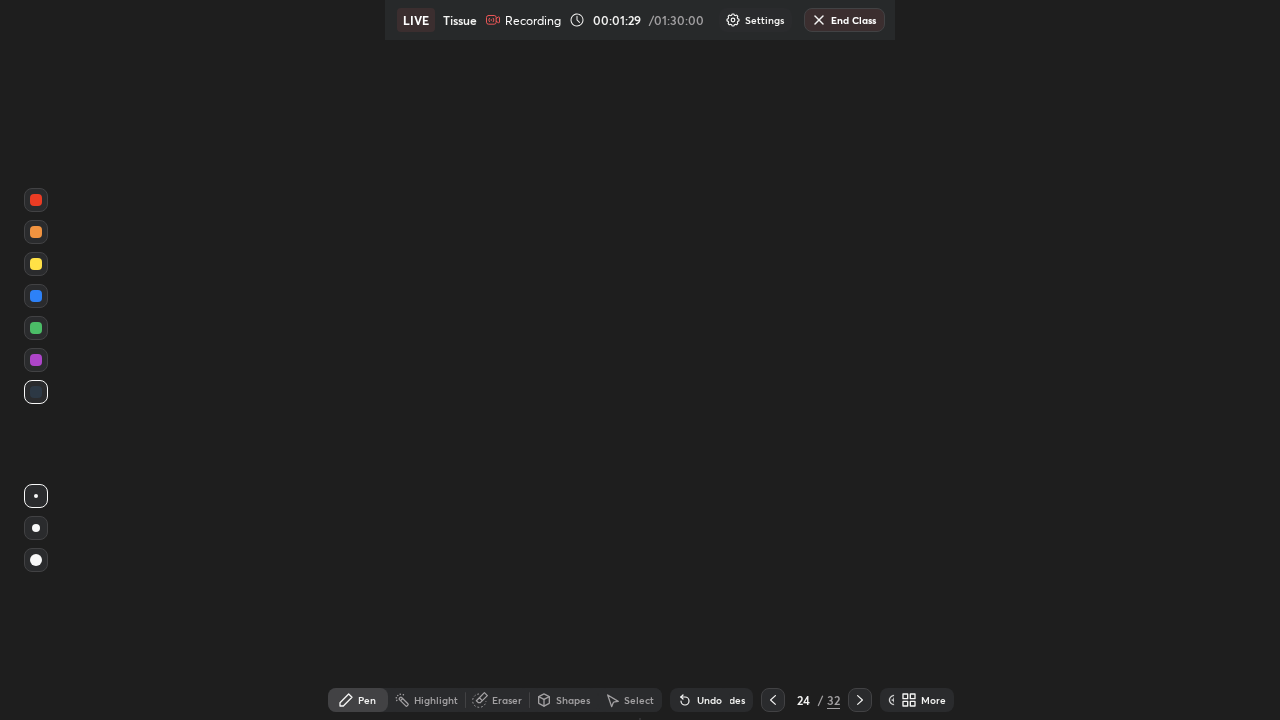 click 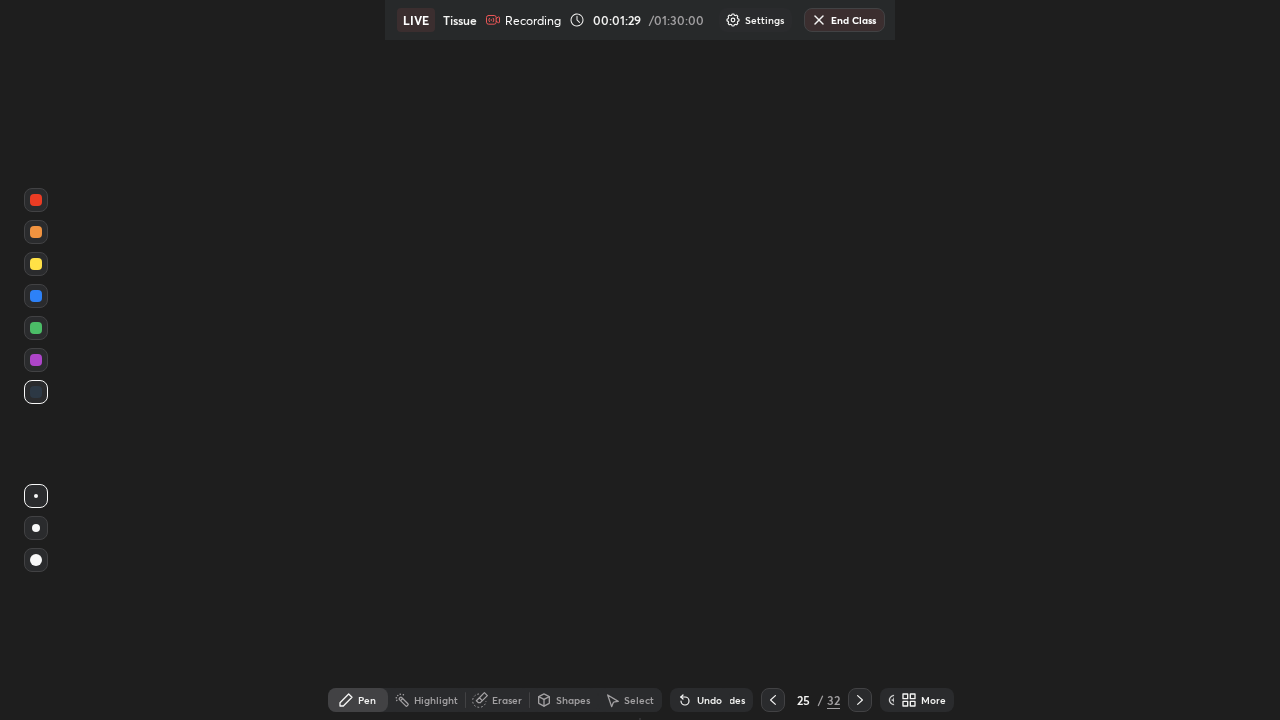 click 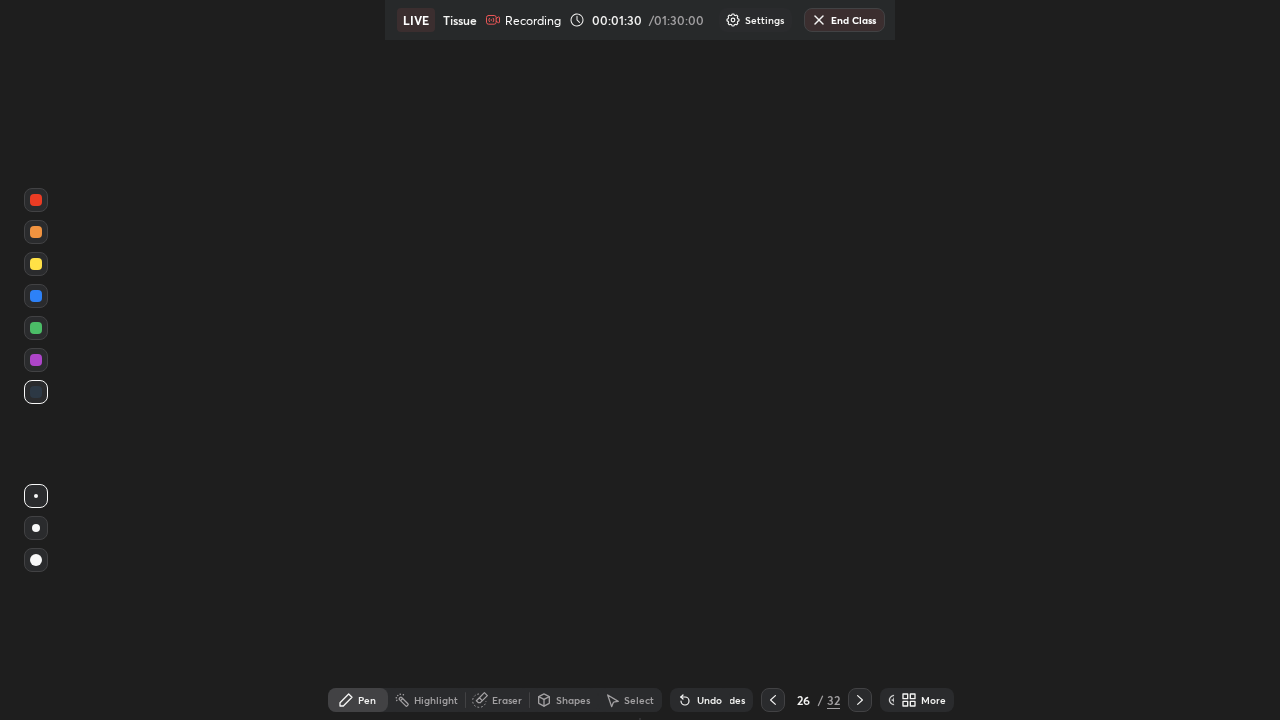 click 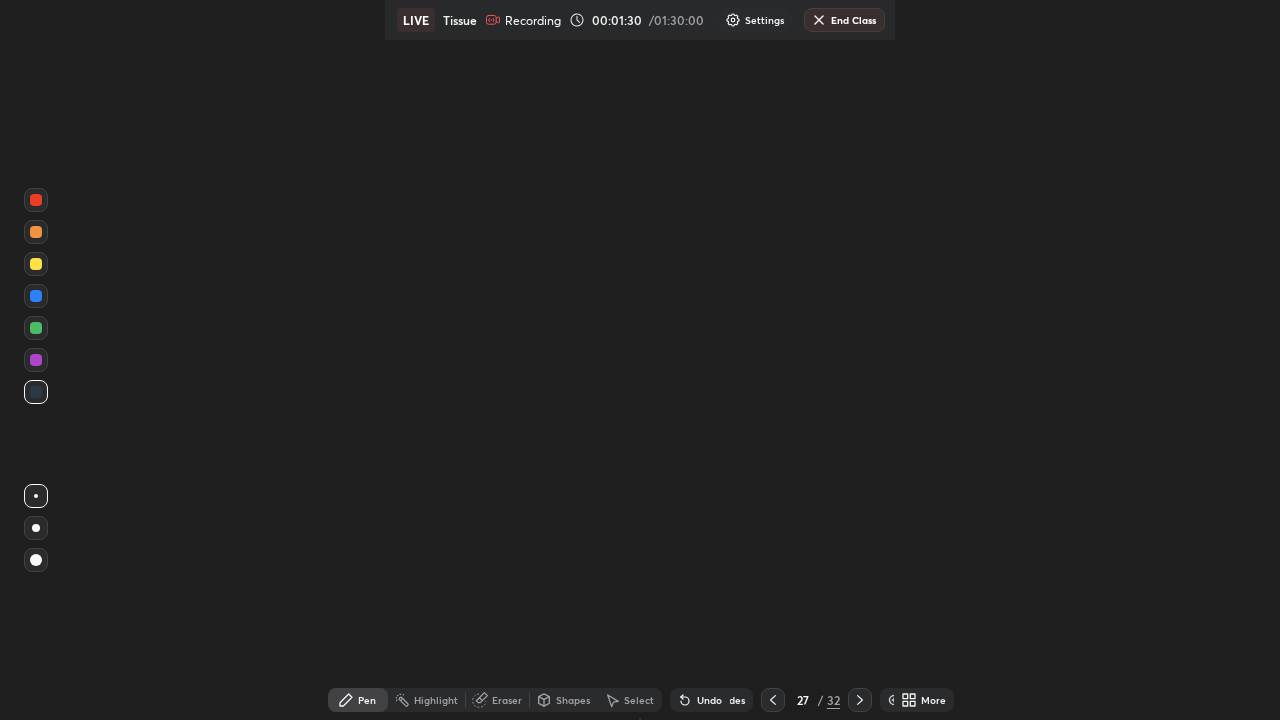 click at bounding box center [860, 700] 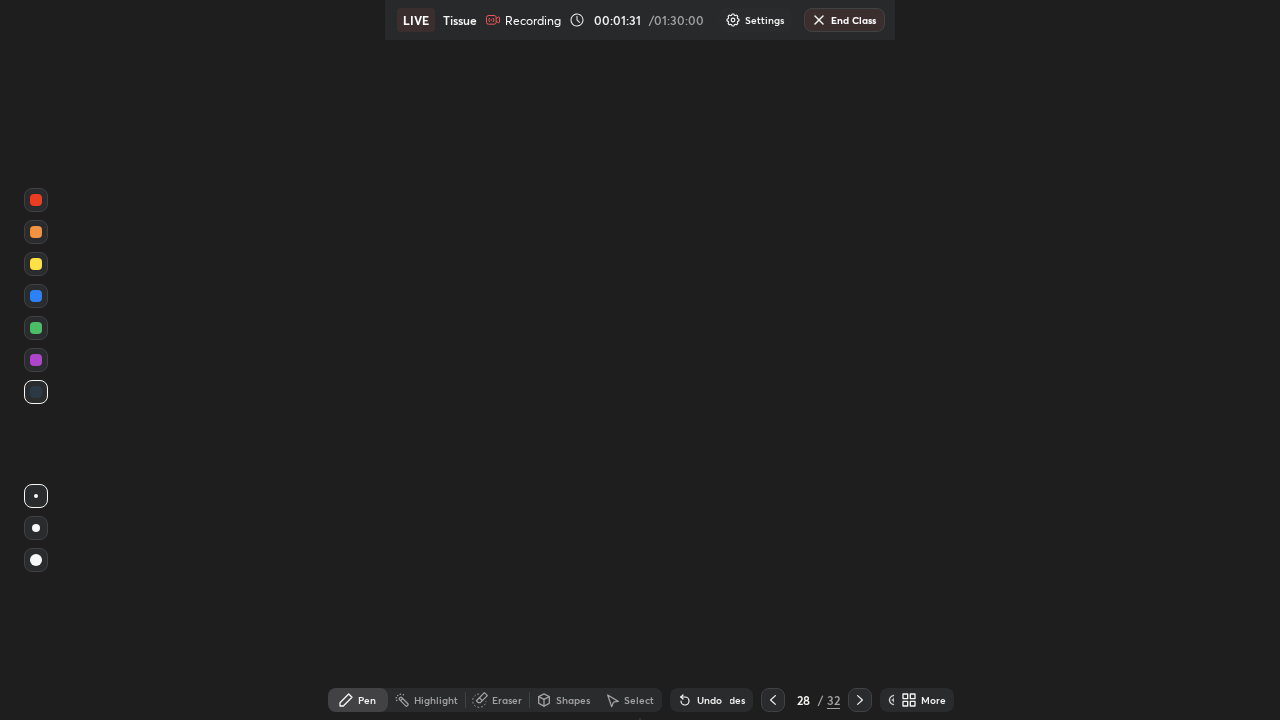 click 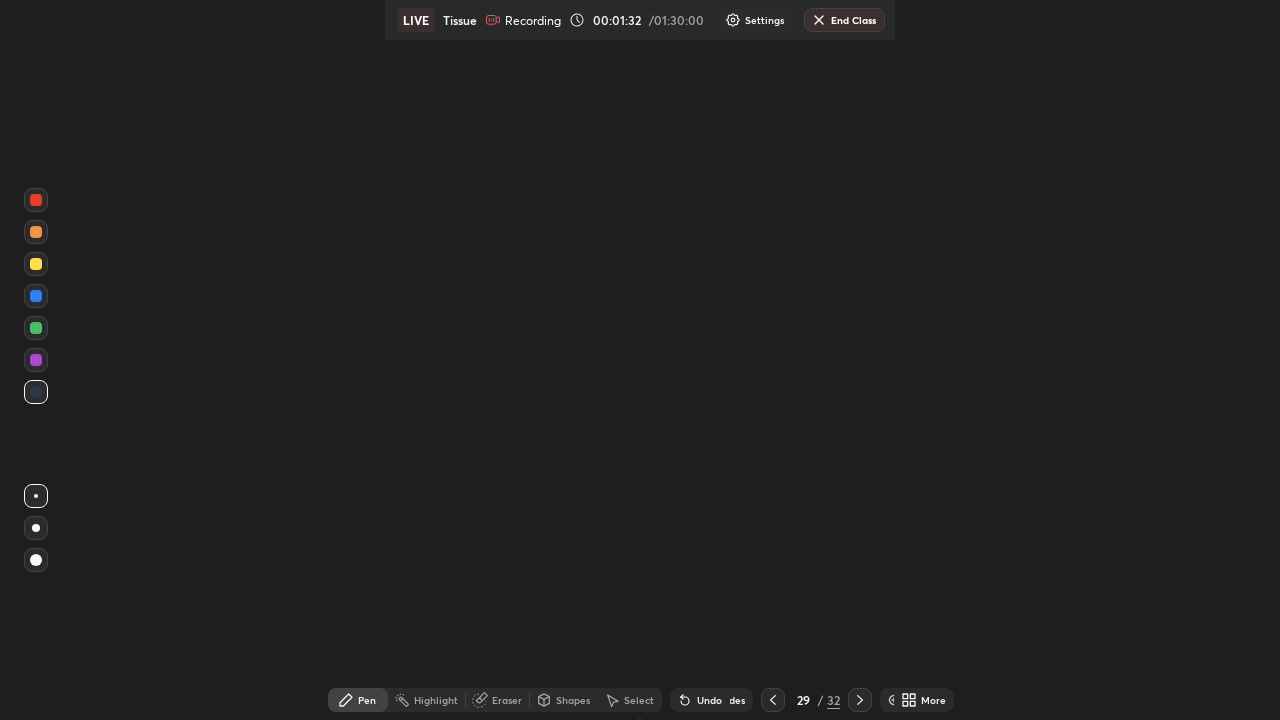click 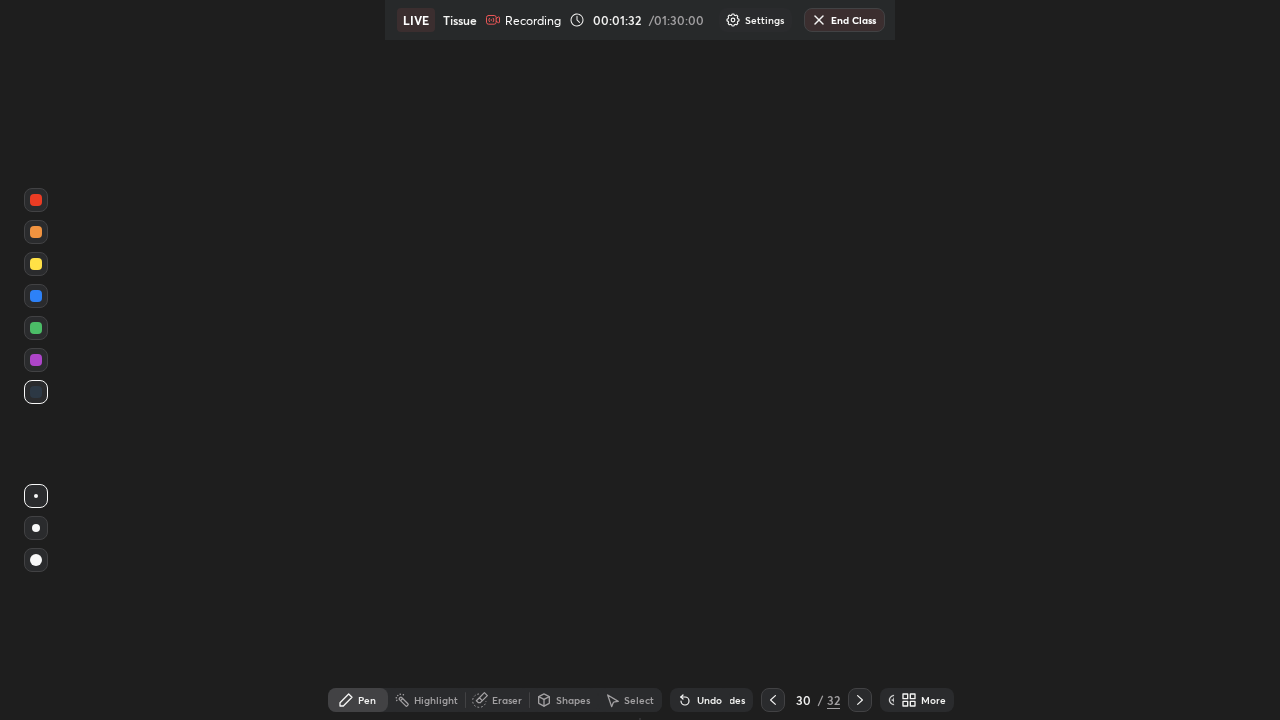 click 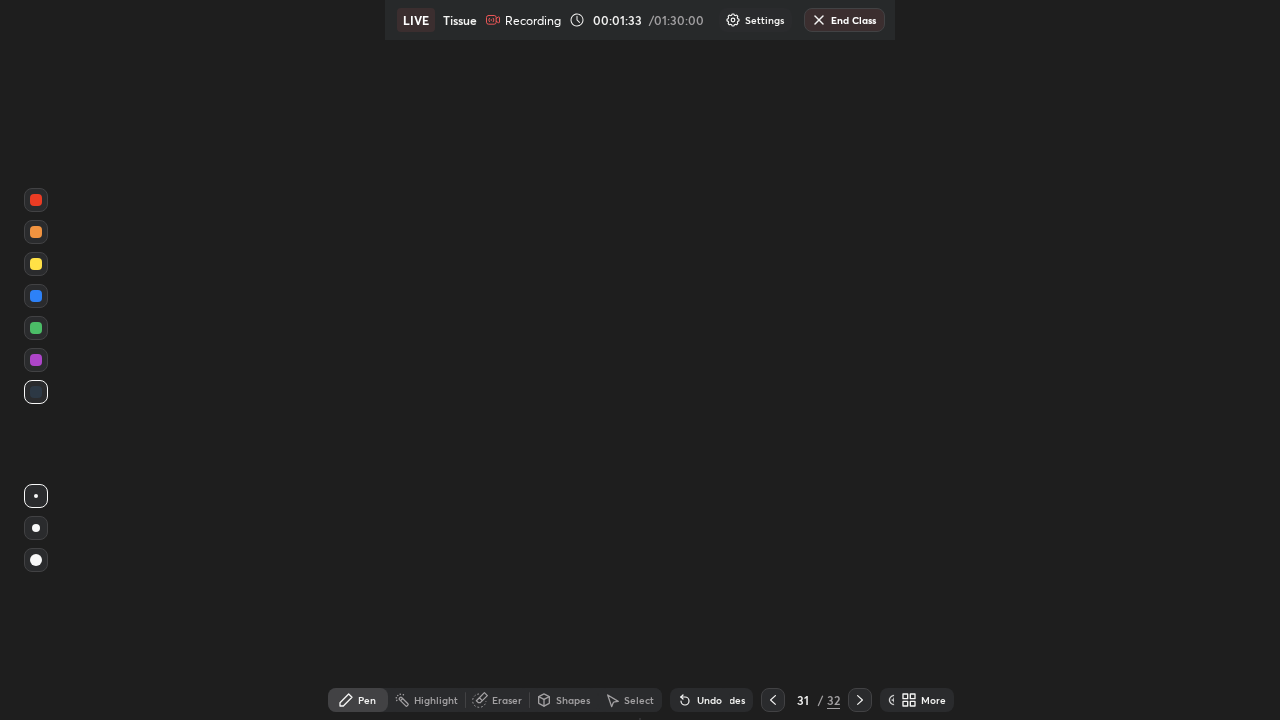click at bounding box center [860, 700] 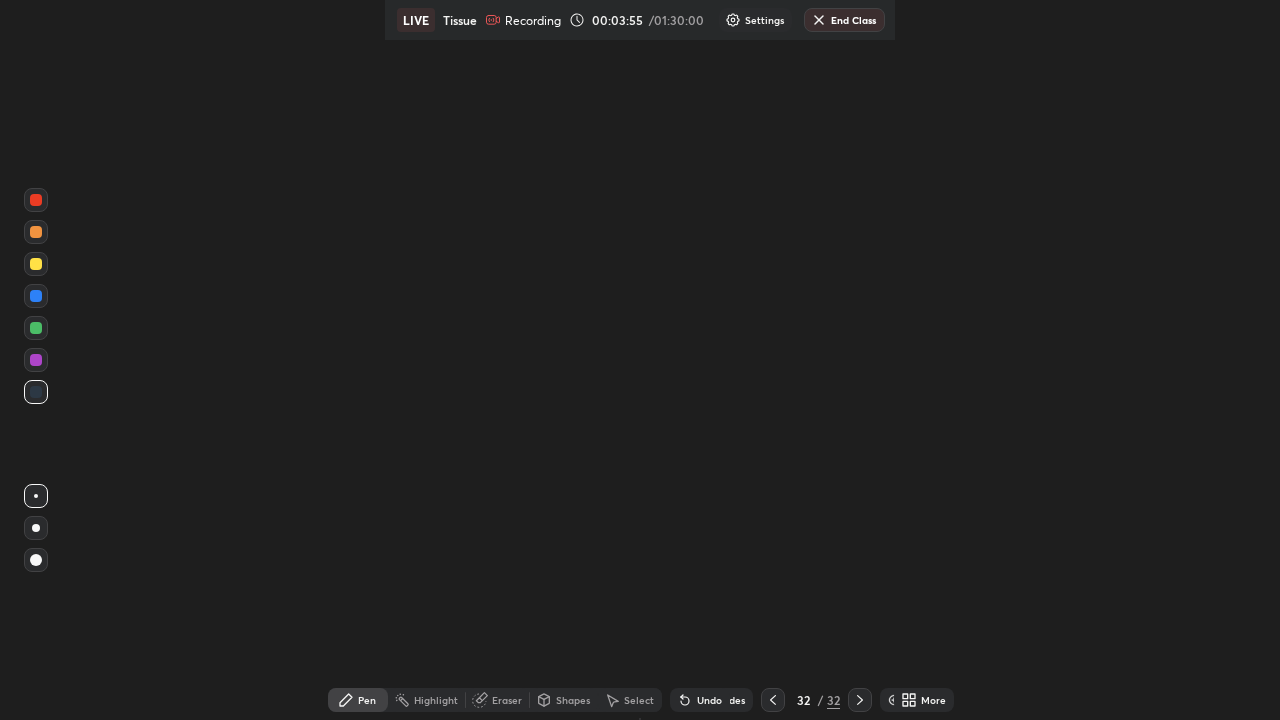 click 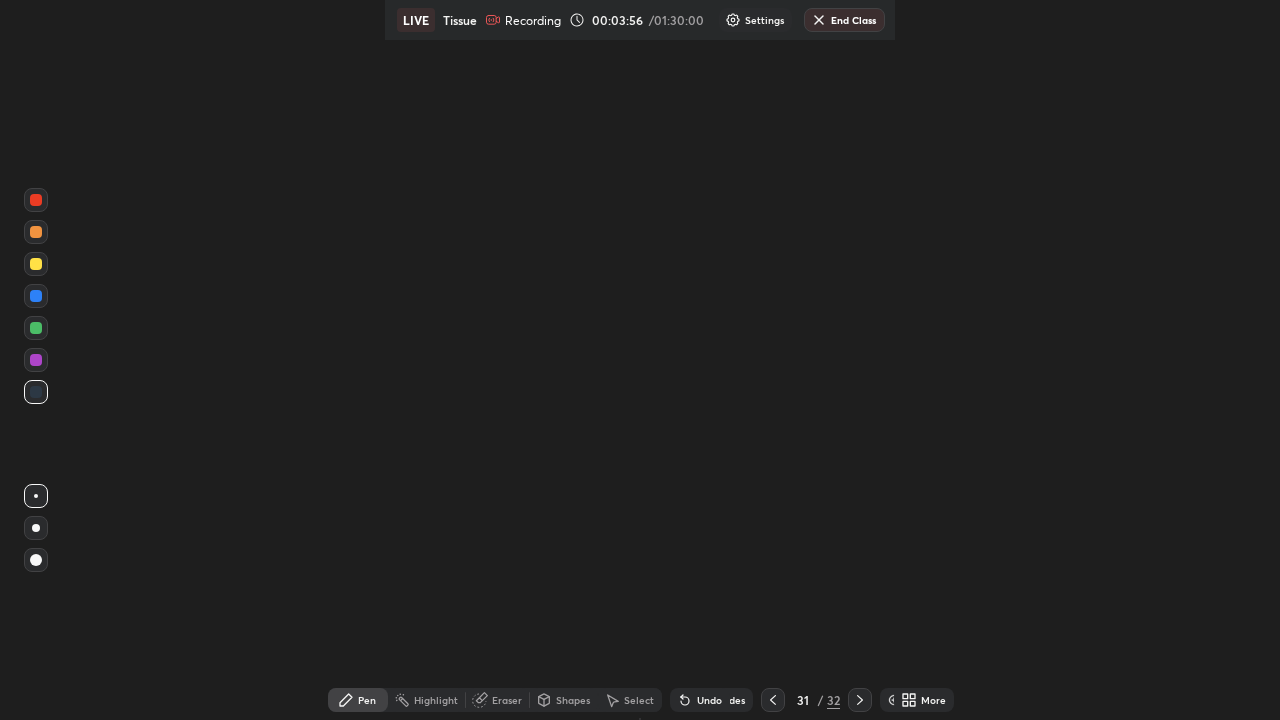 click 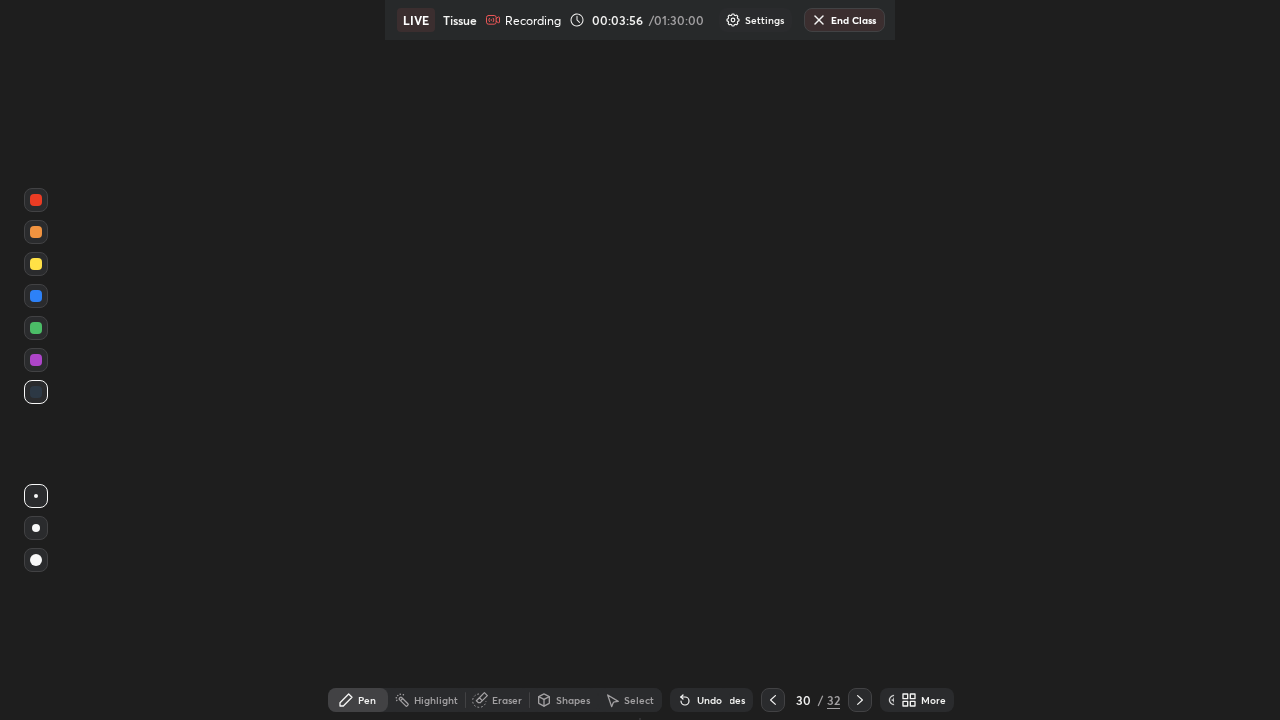 click 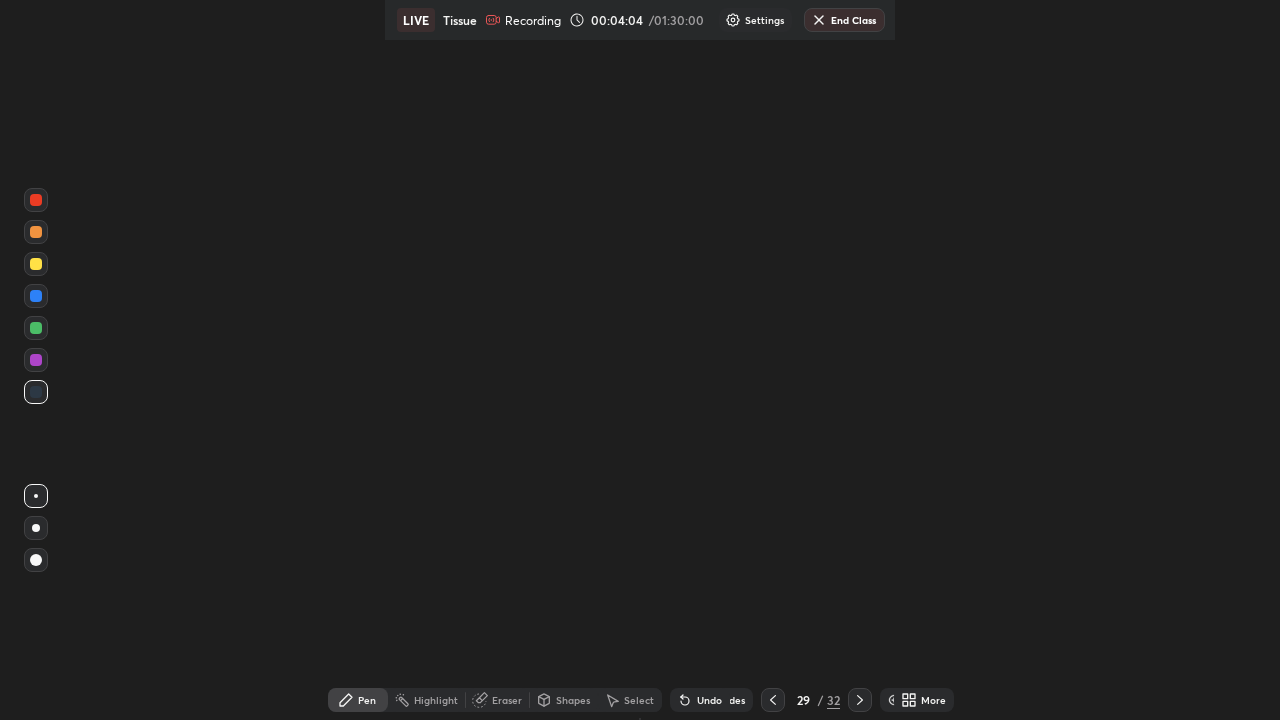 click at bounding box center (36, 528) 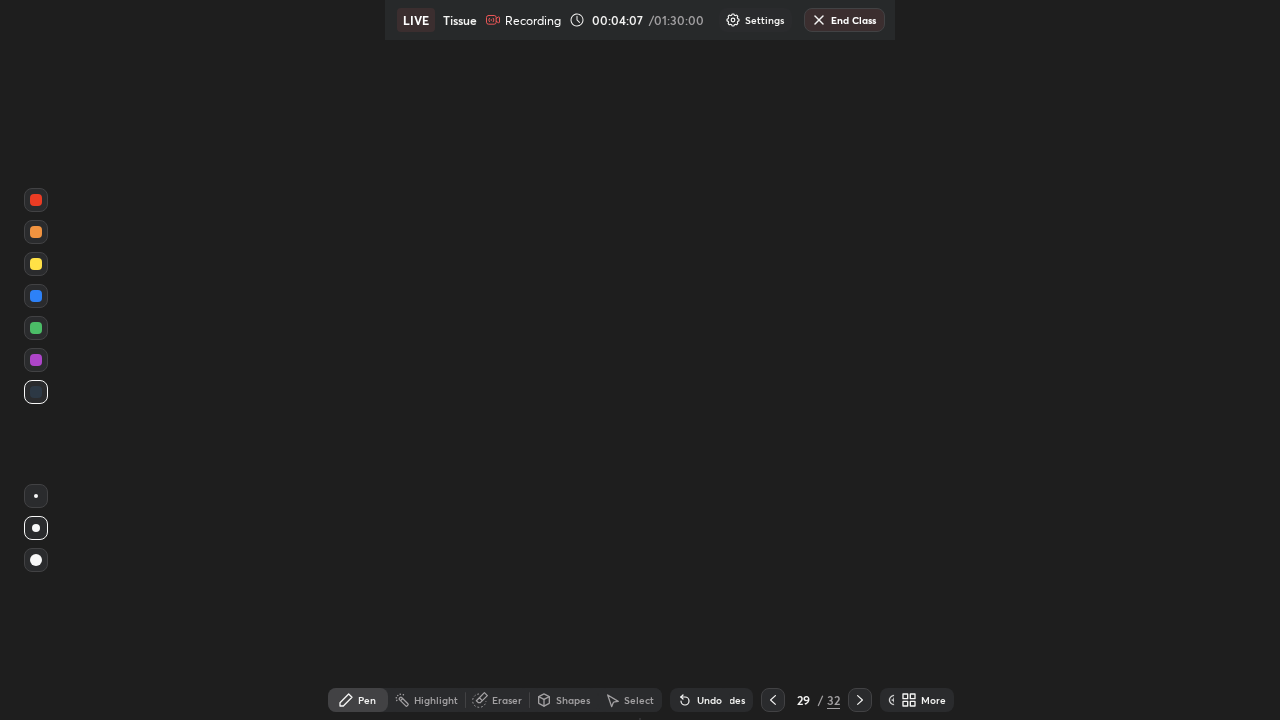 click on "More" at bounding box center (933, 700) 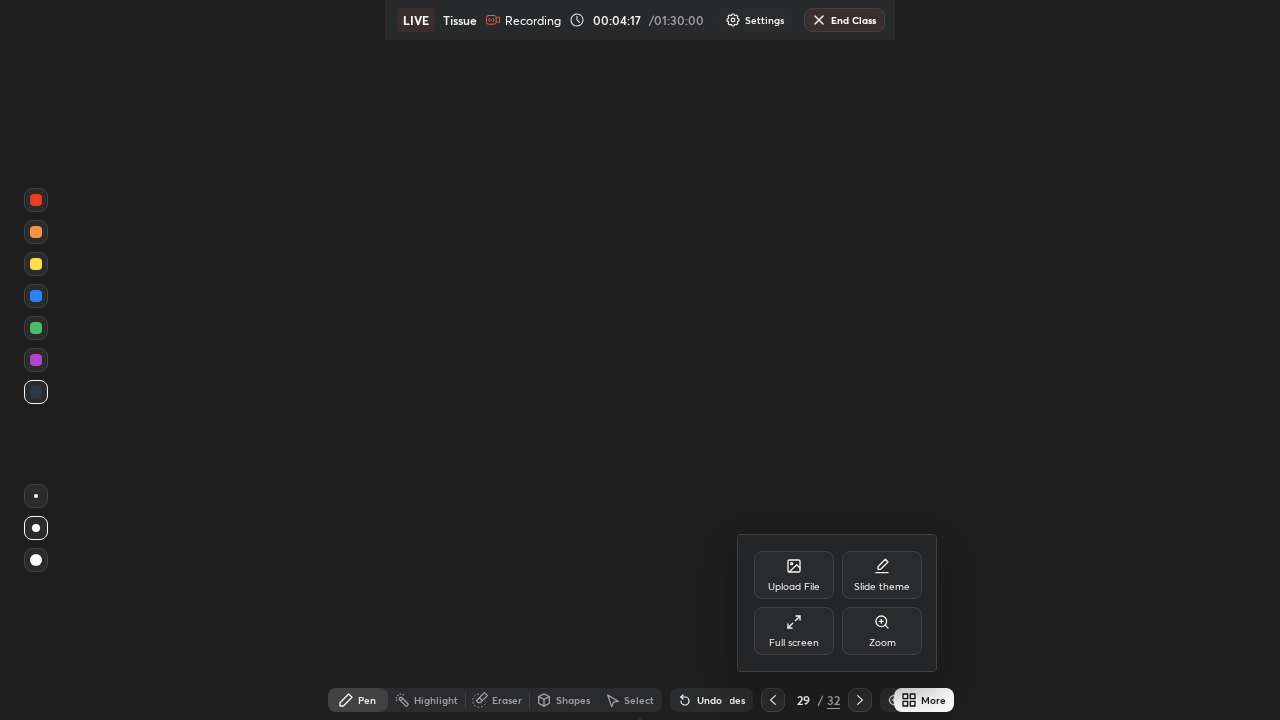 click on "Slide theme" at bounding box center (882, 587) 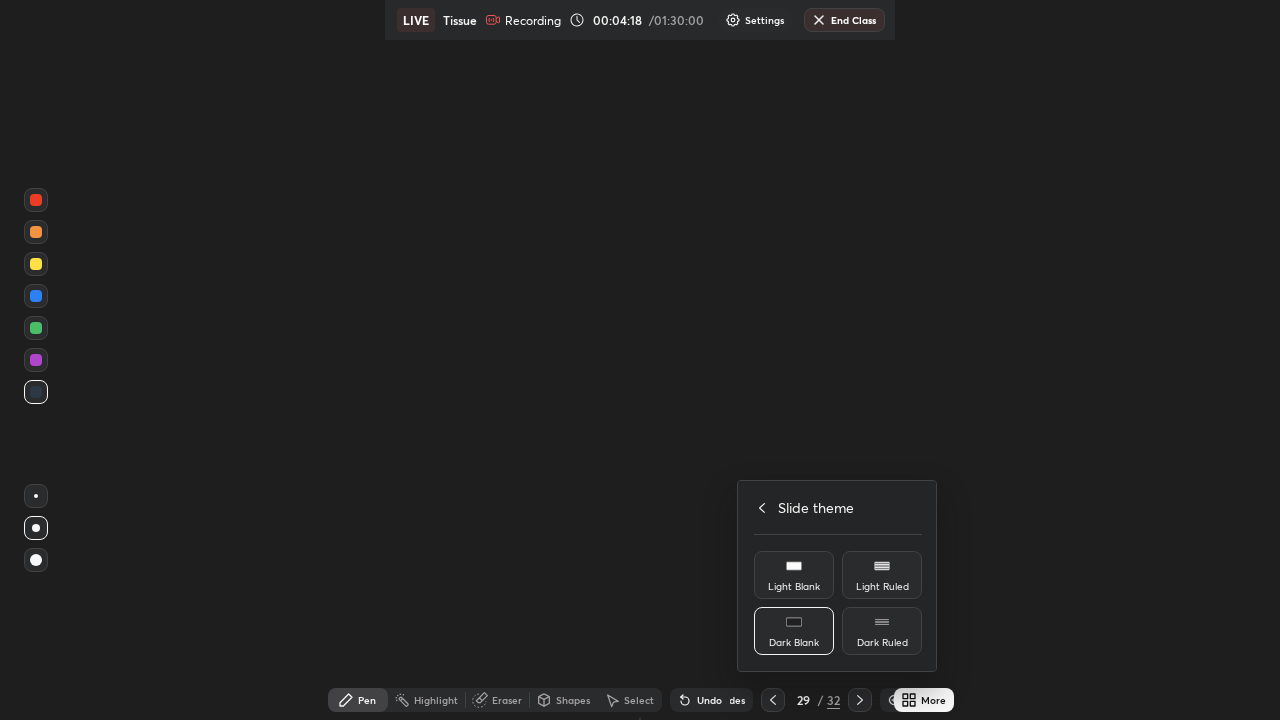 click on "Light Blank" at bounding box center [794, 587] 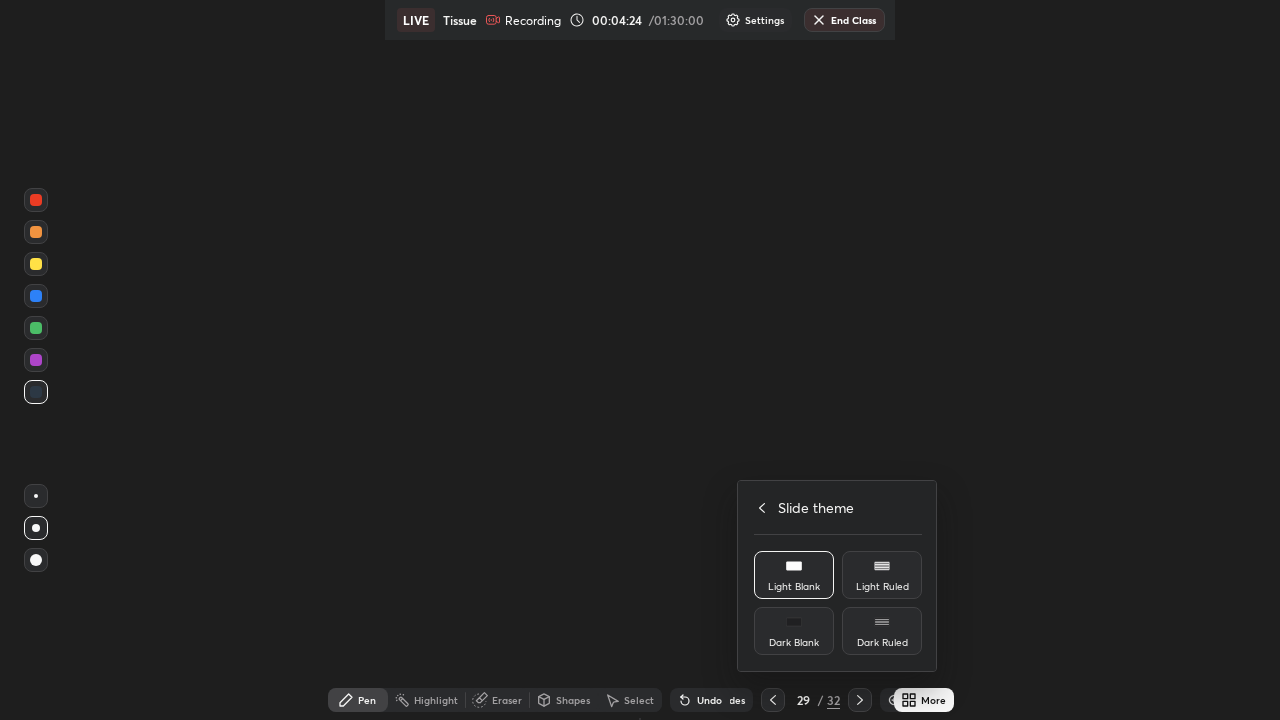 click at bounding box center [640, 360] 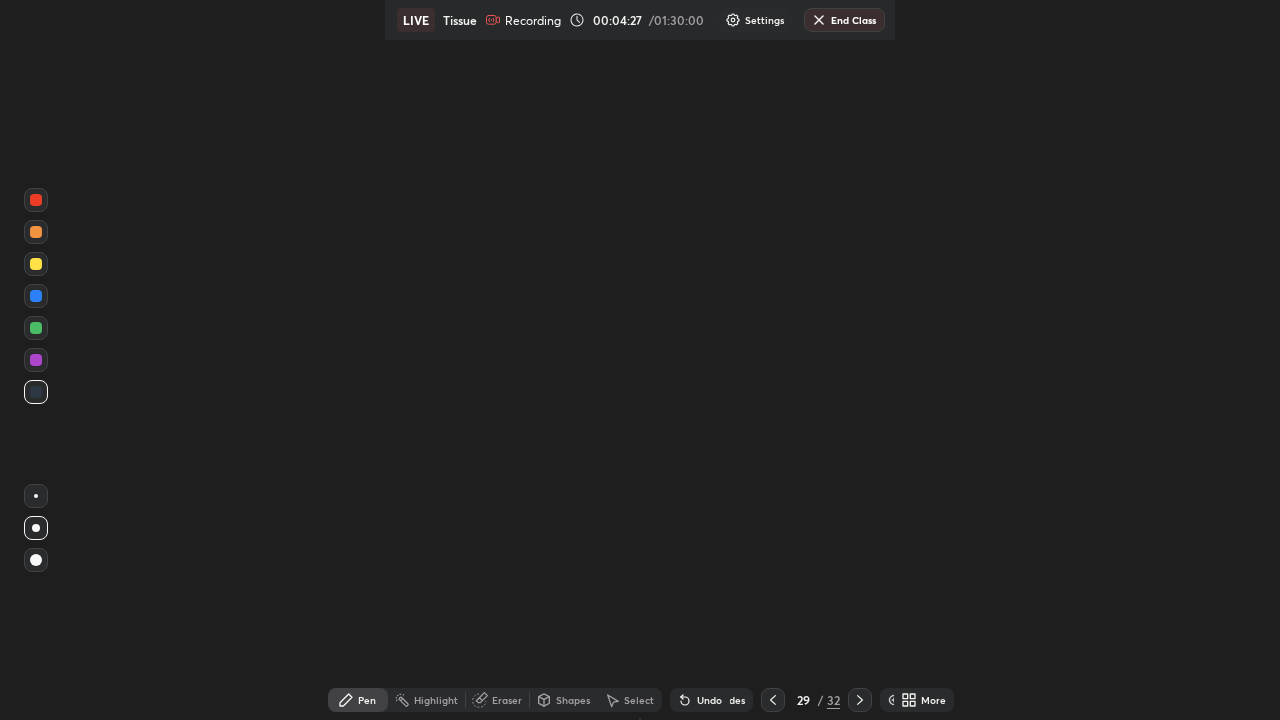 click 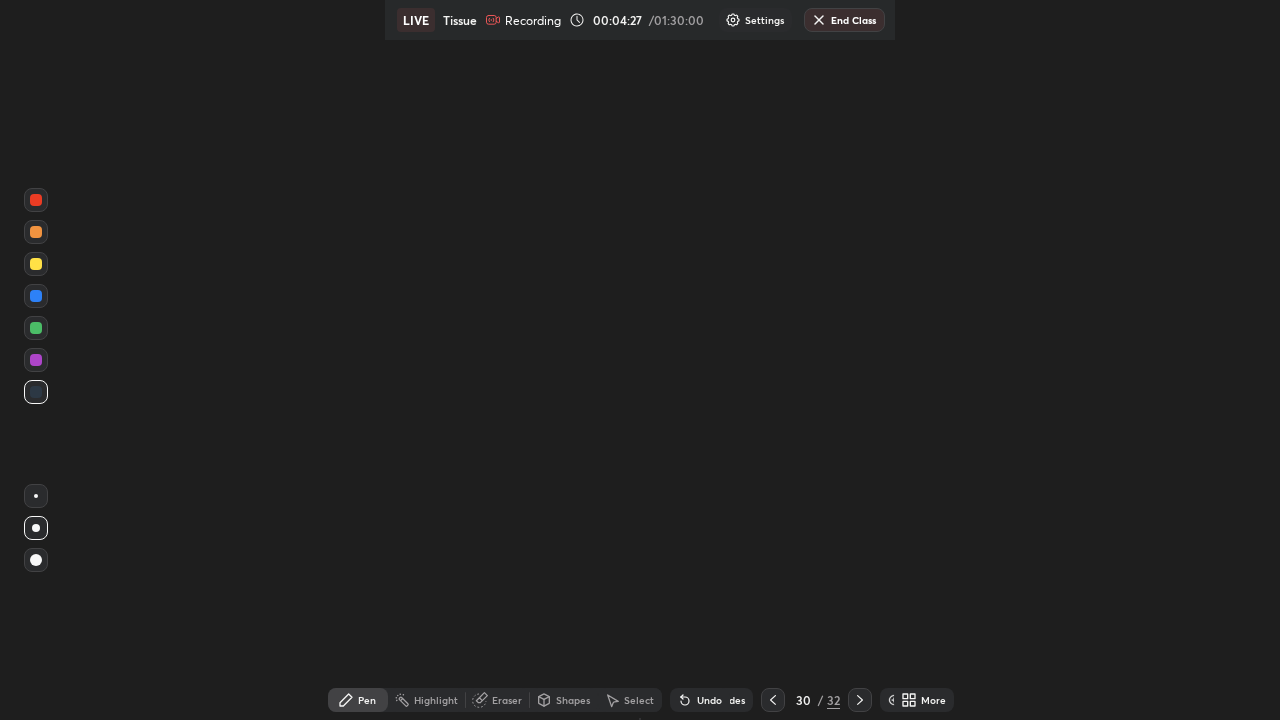 click 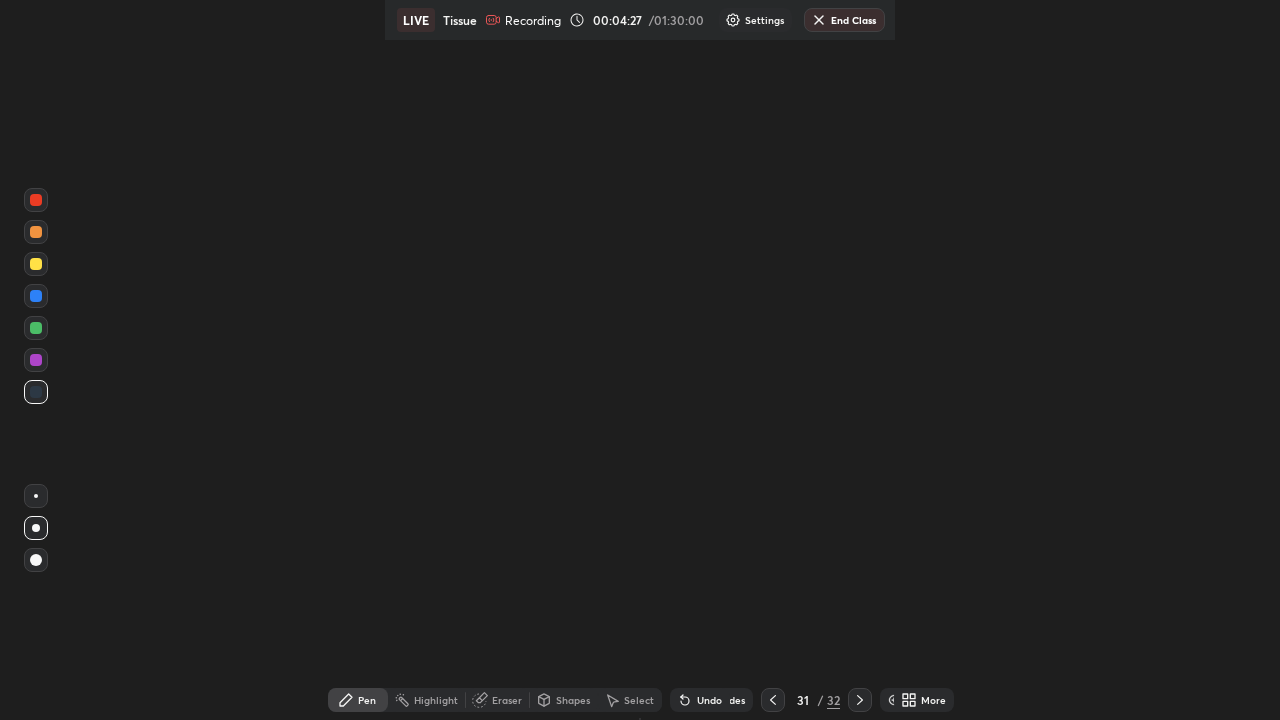click 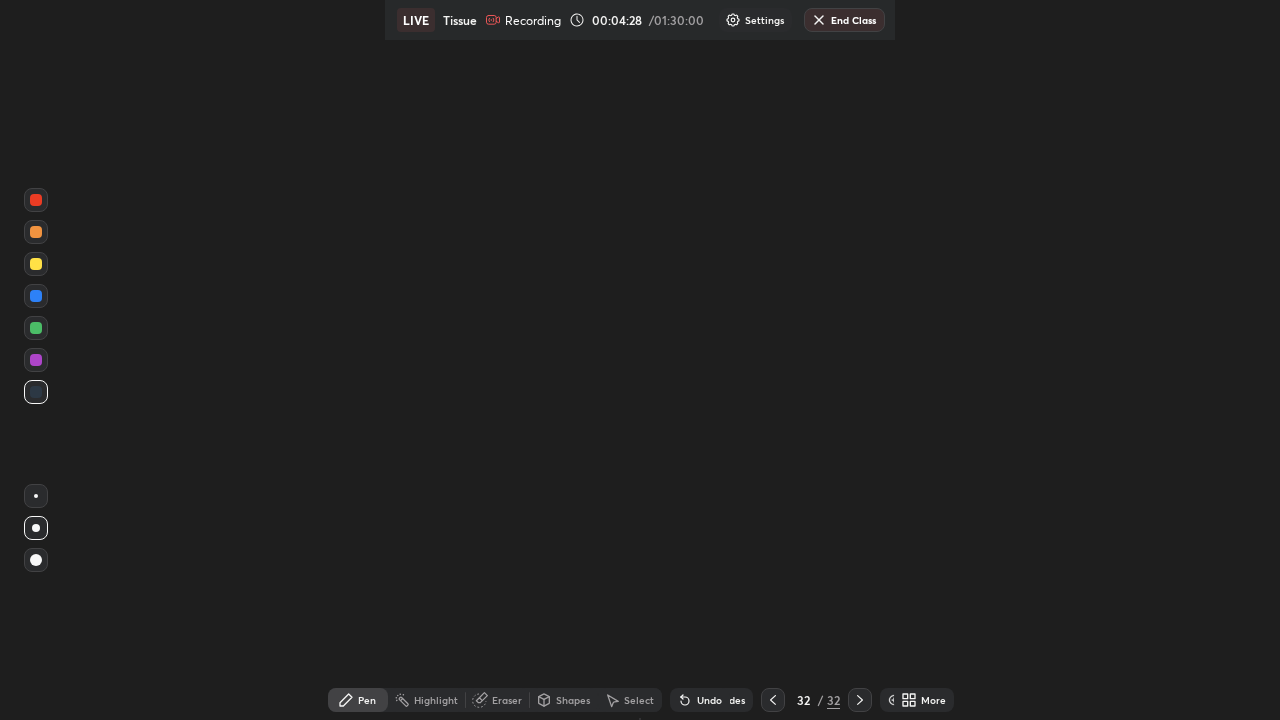 click 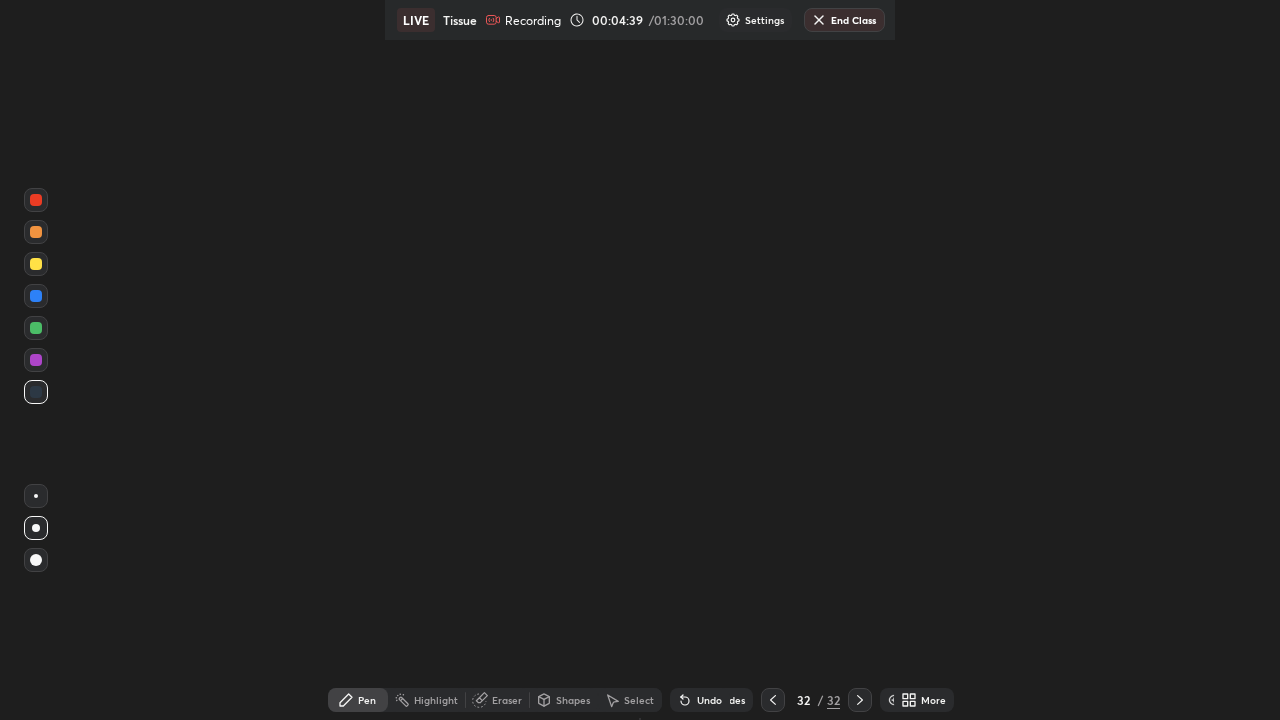 click 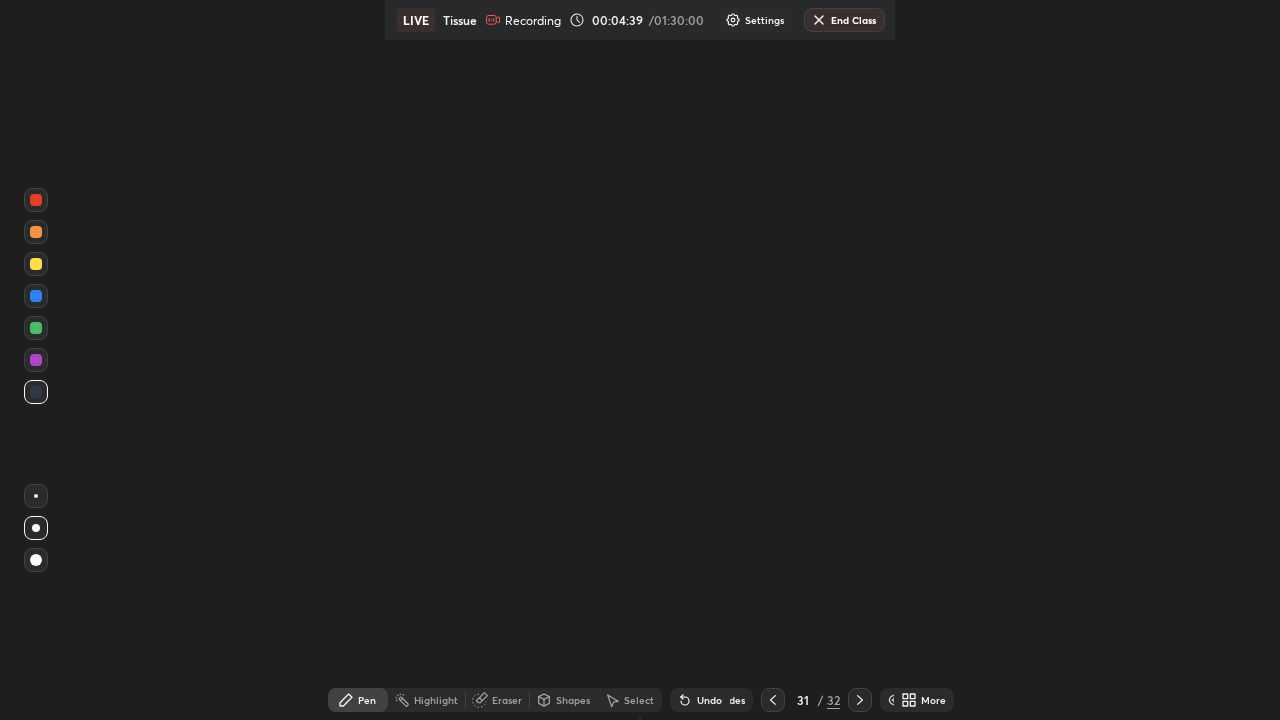 click at bounding box center [773, 700] 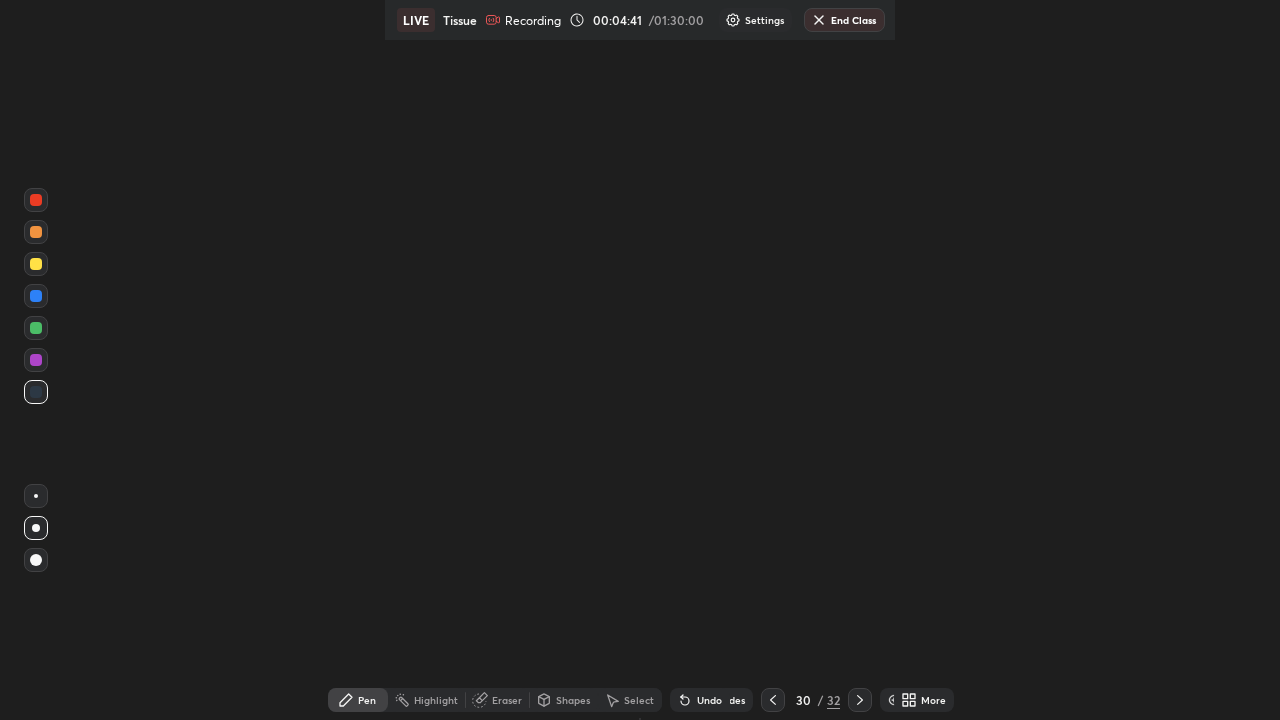 click on "Setting up your live class" at bounding box center (640, 360) 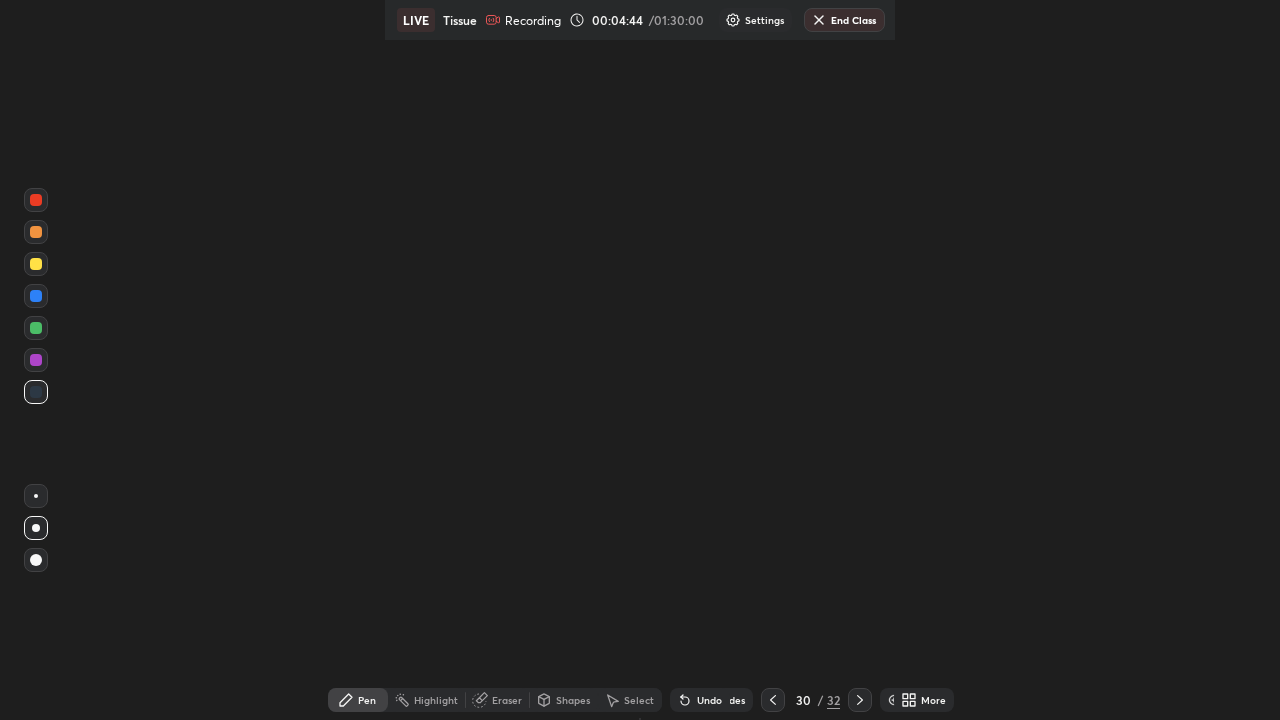 click at bounding box center [36, 360] 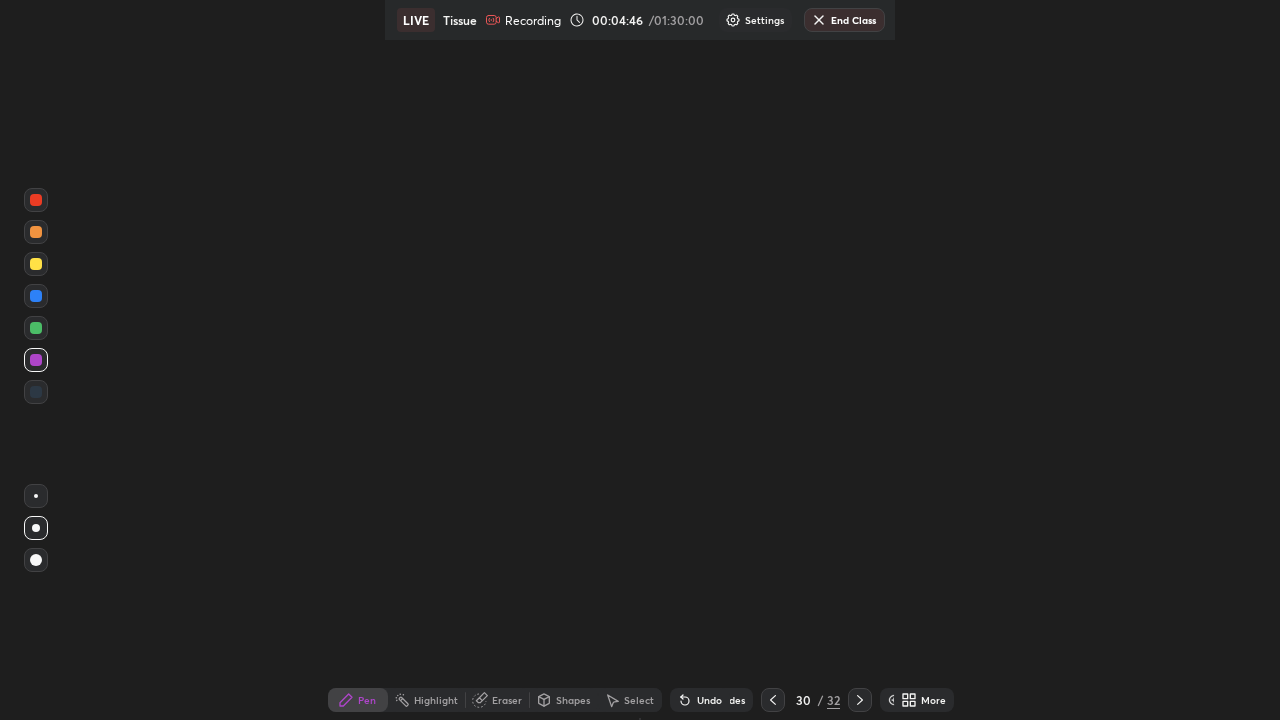 click at bounding box center [36, 496] 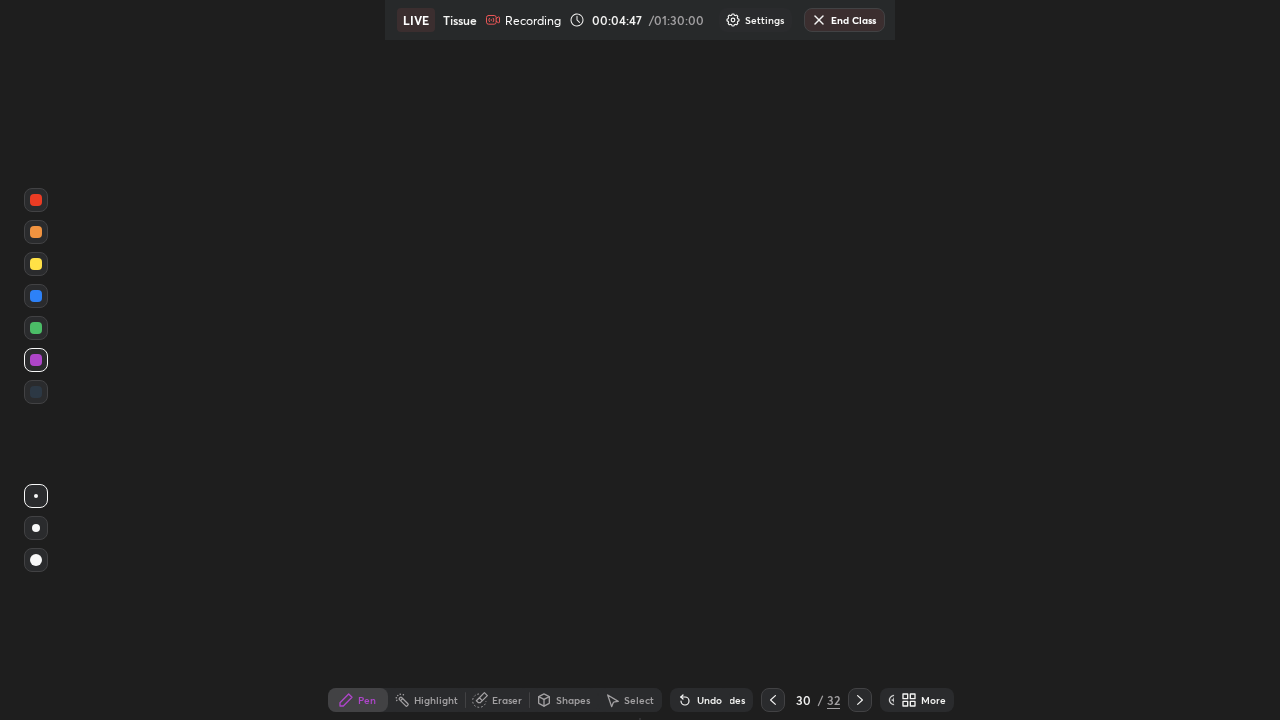 click at bounding box center (36, 360) 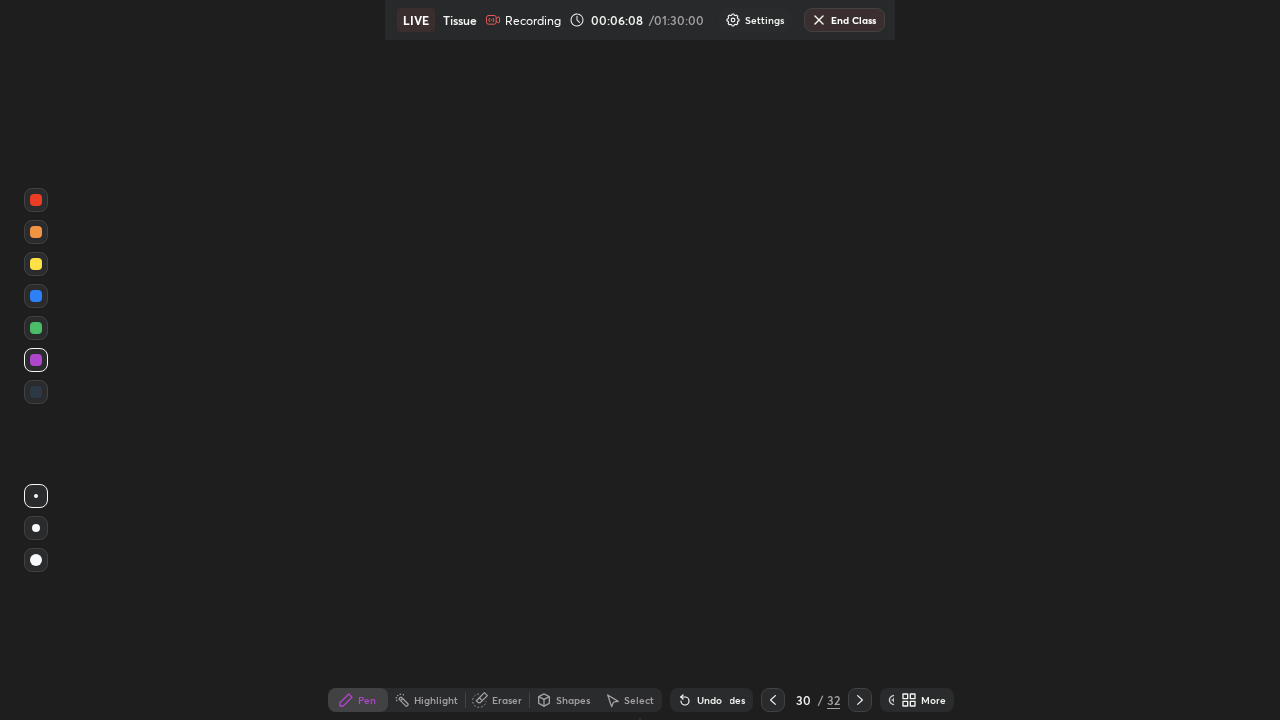 click on "More" at bounding box center (924, 700) 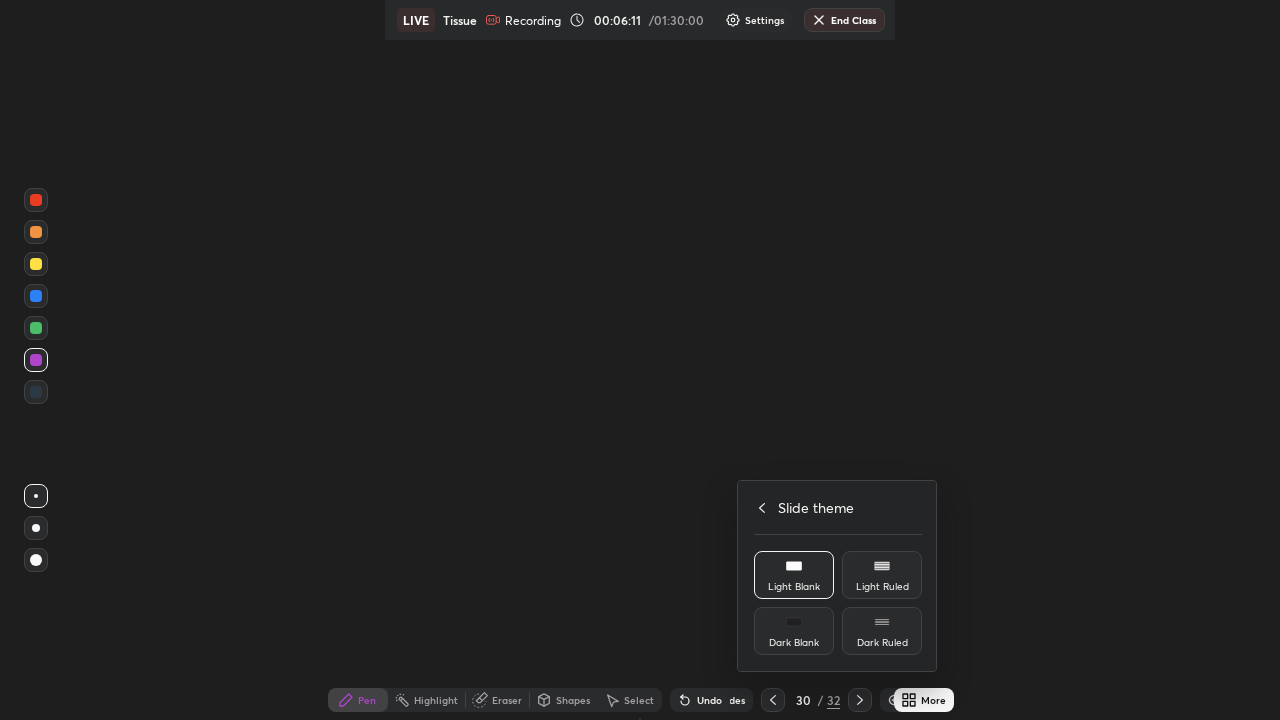 click 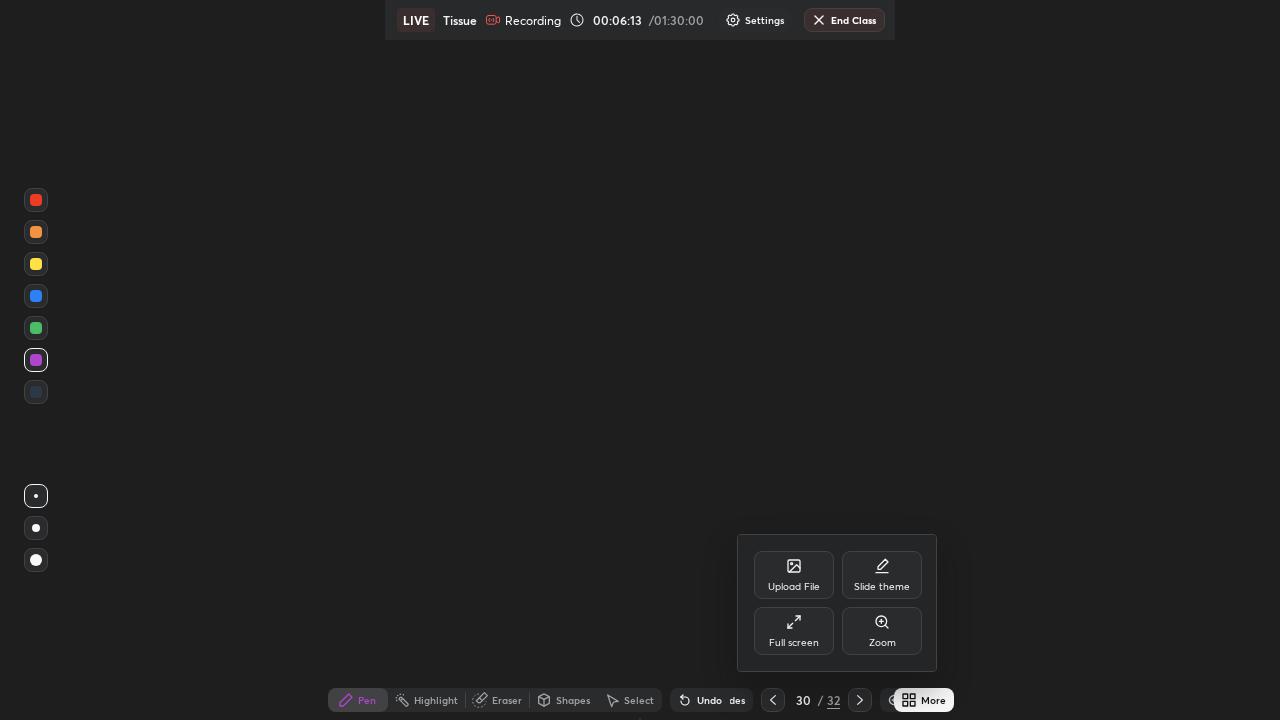click on "Full screen" at bounding box center (794, 631) 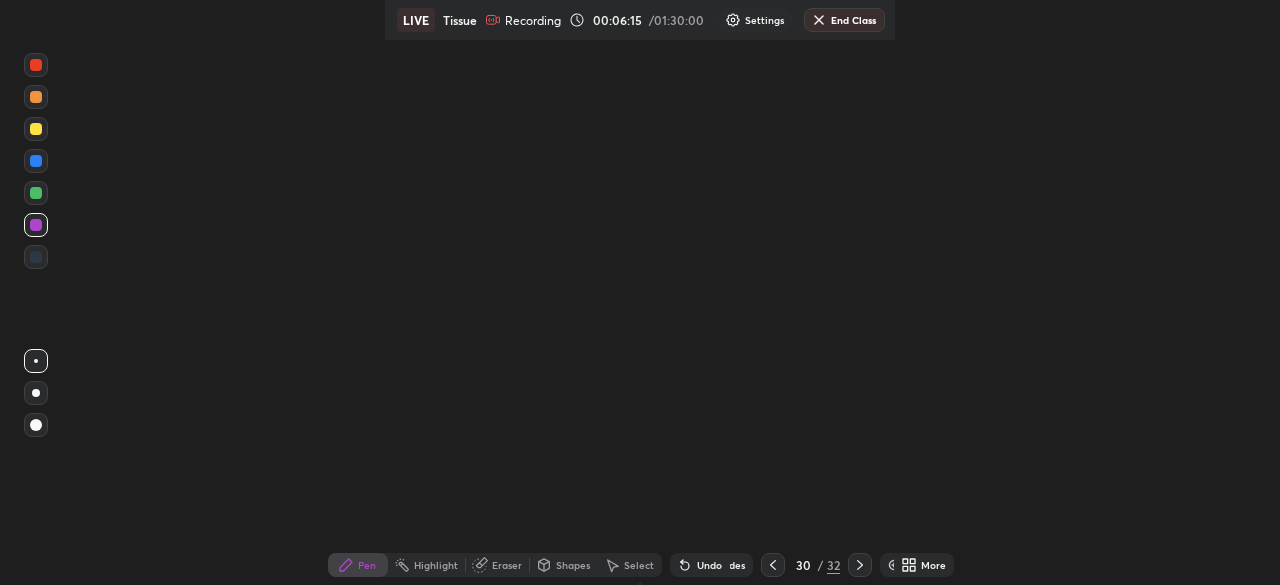 click on "End Class" at bounding box center (844, 20) 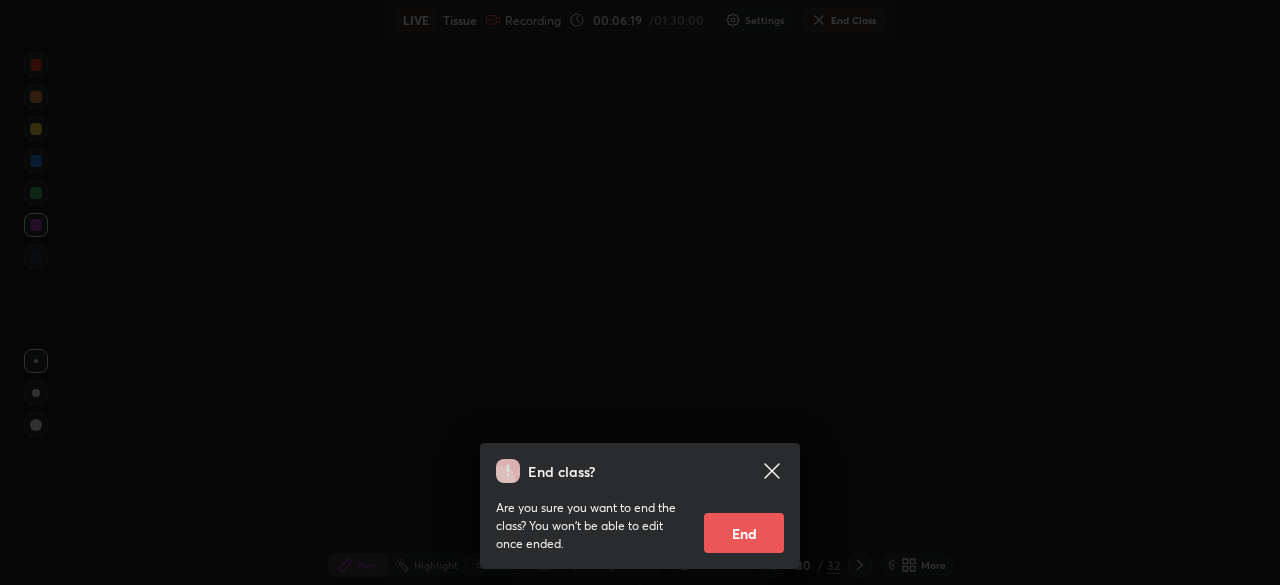 click on "End" at bounding box center (744, 533) 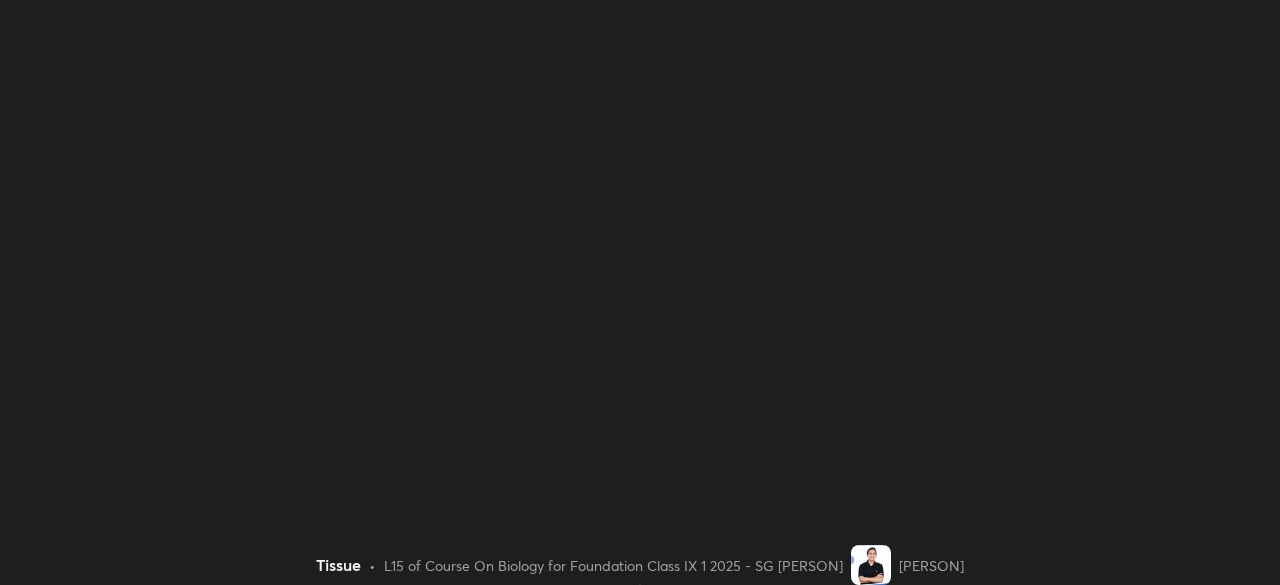 click on "Thank you for taking the class Logout Setting up your live class" at bounding box center [640, 292] 